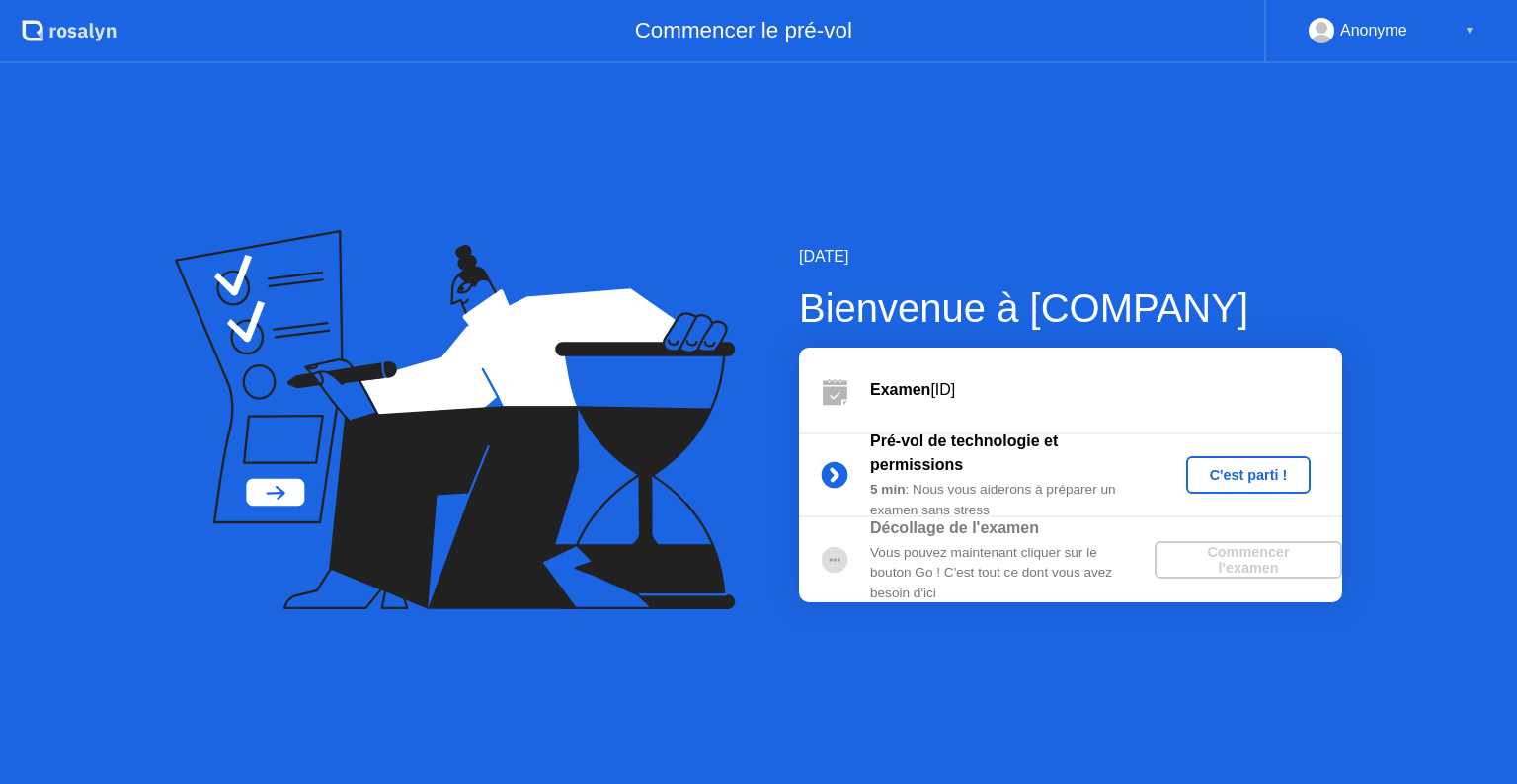 scroll, scrollTop: 0, scrollLeft: 0, axis: both 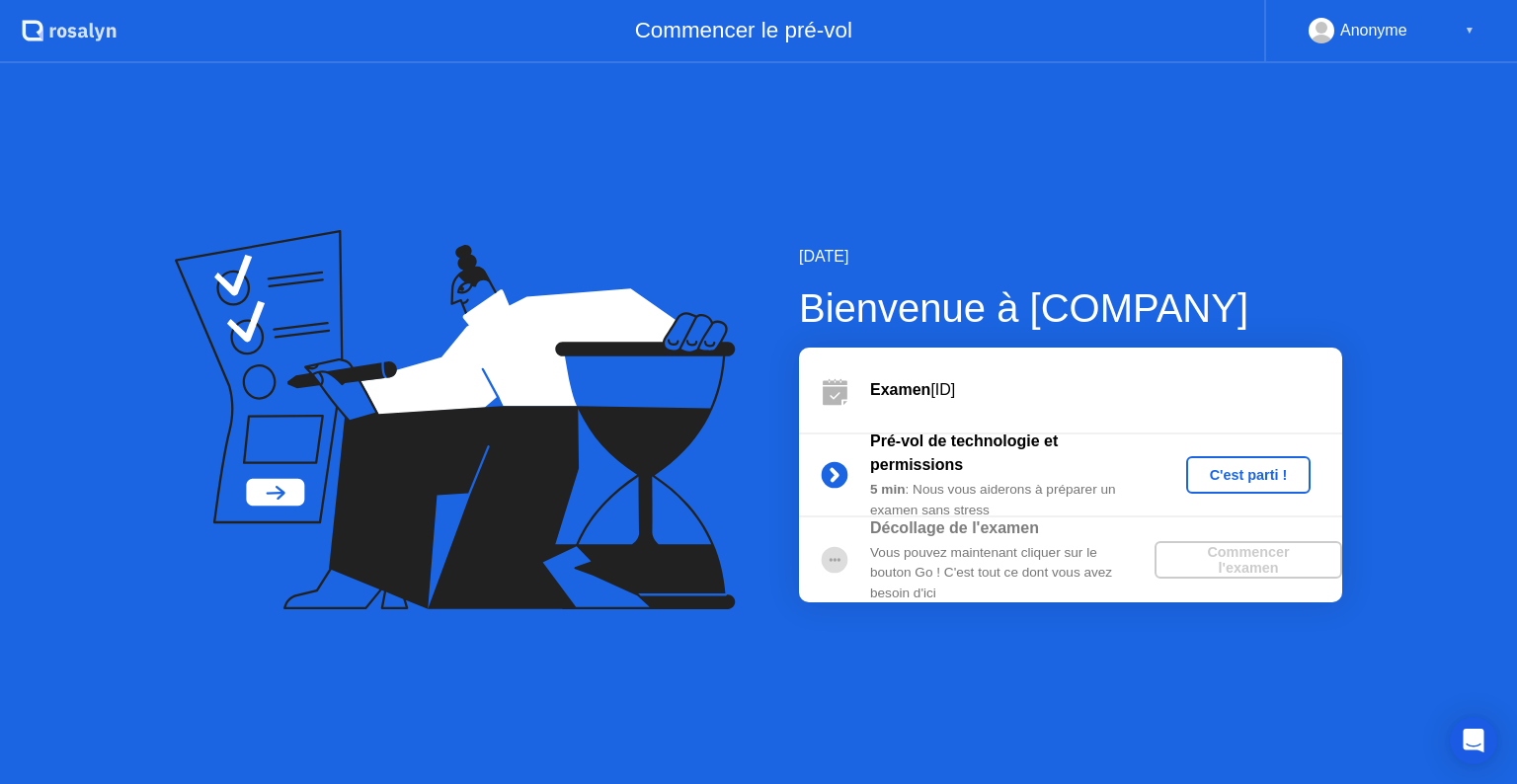click on "C'est parti !" 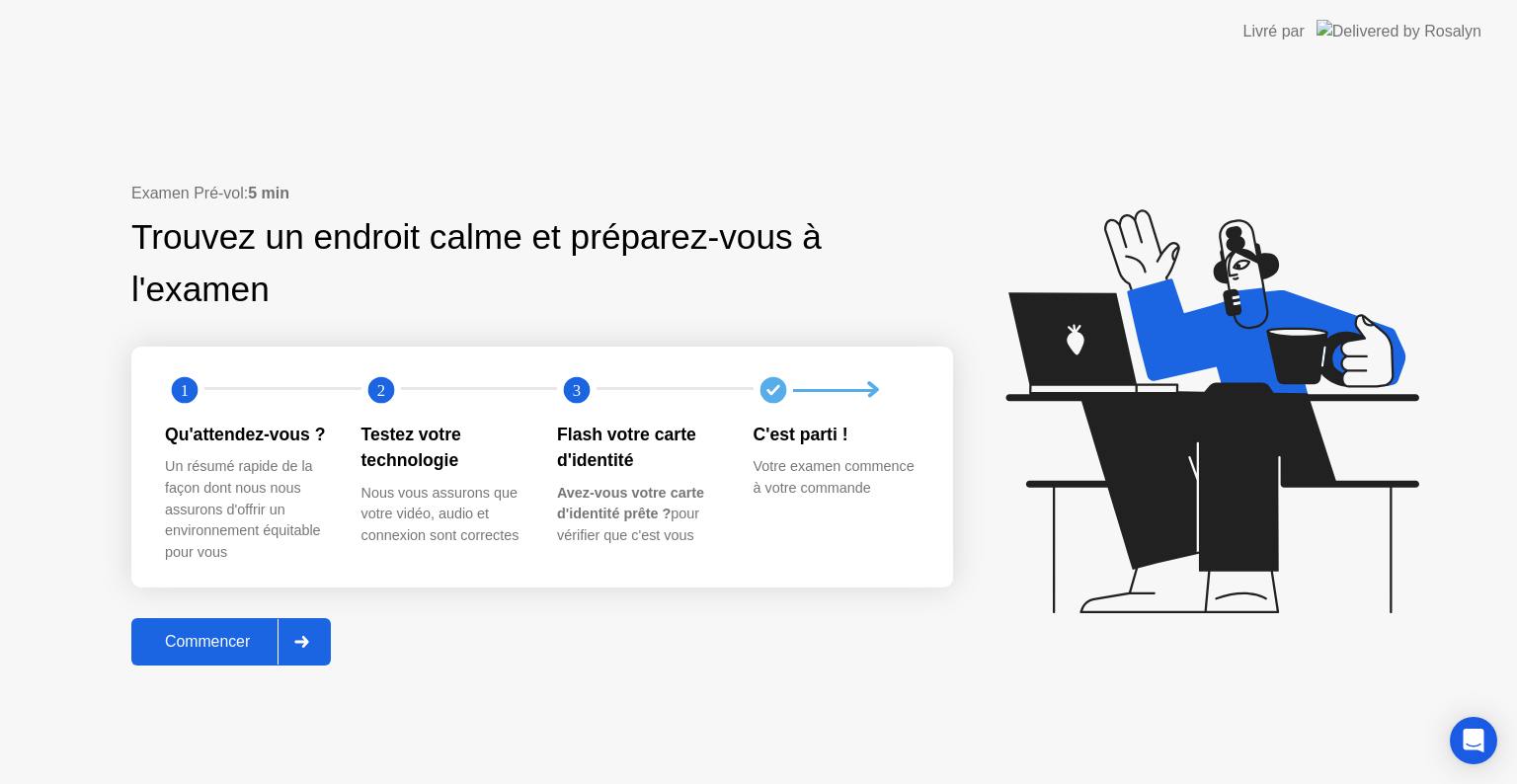 click 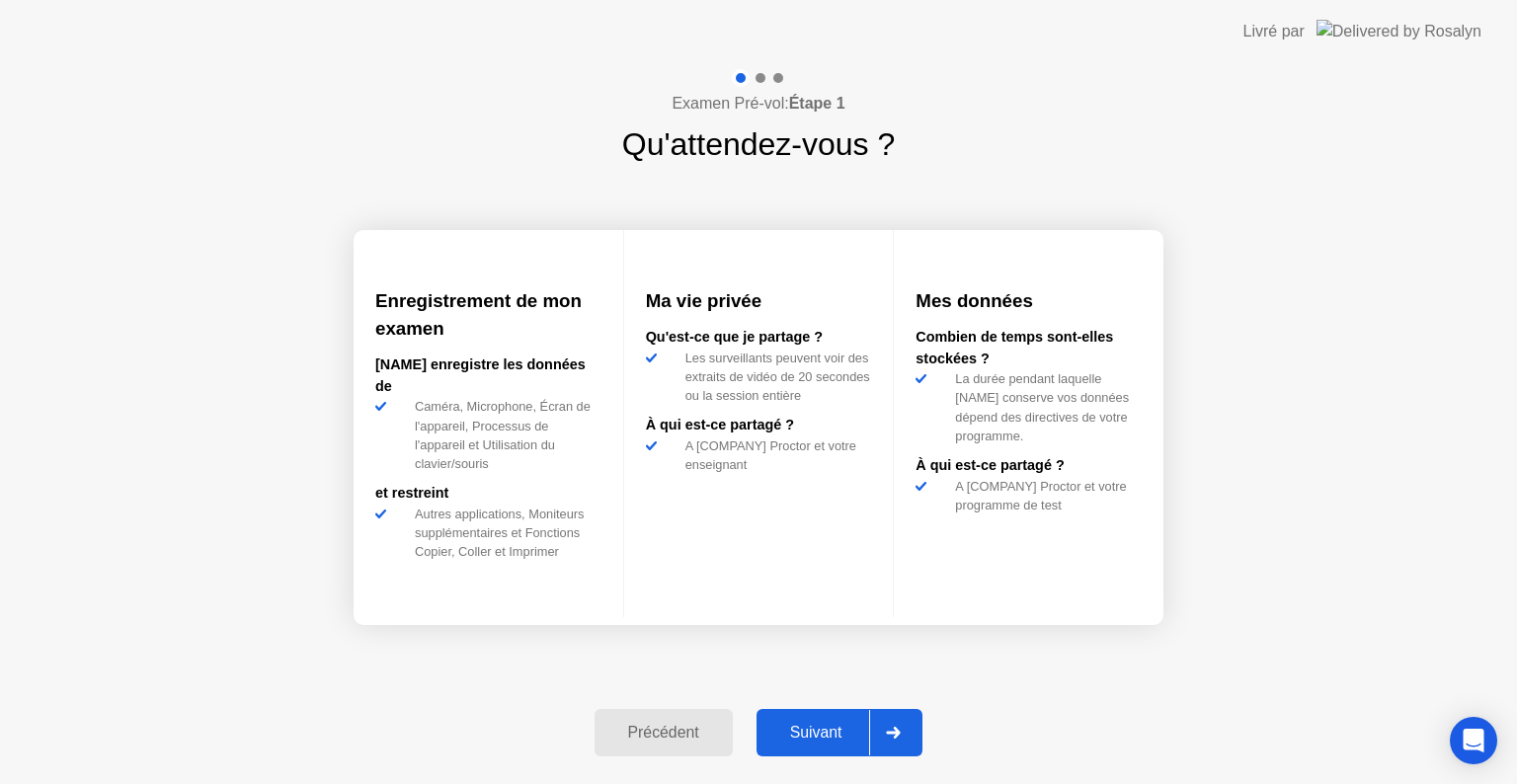 click 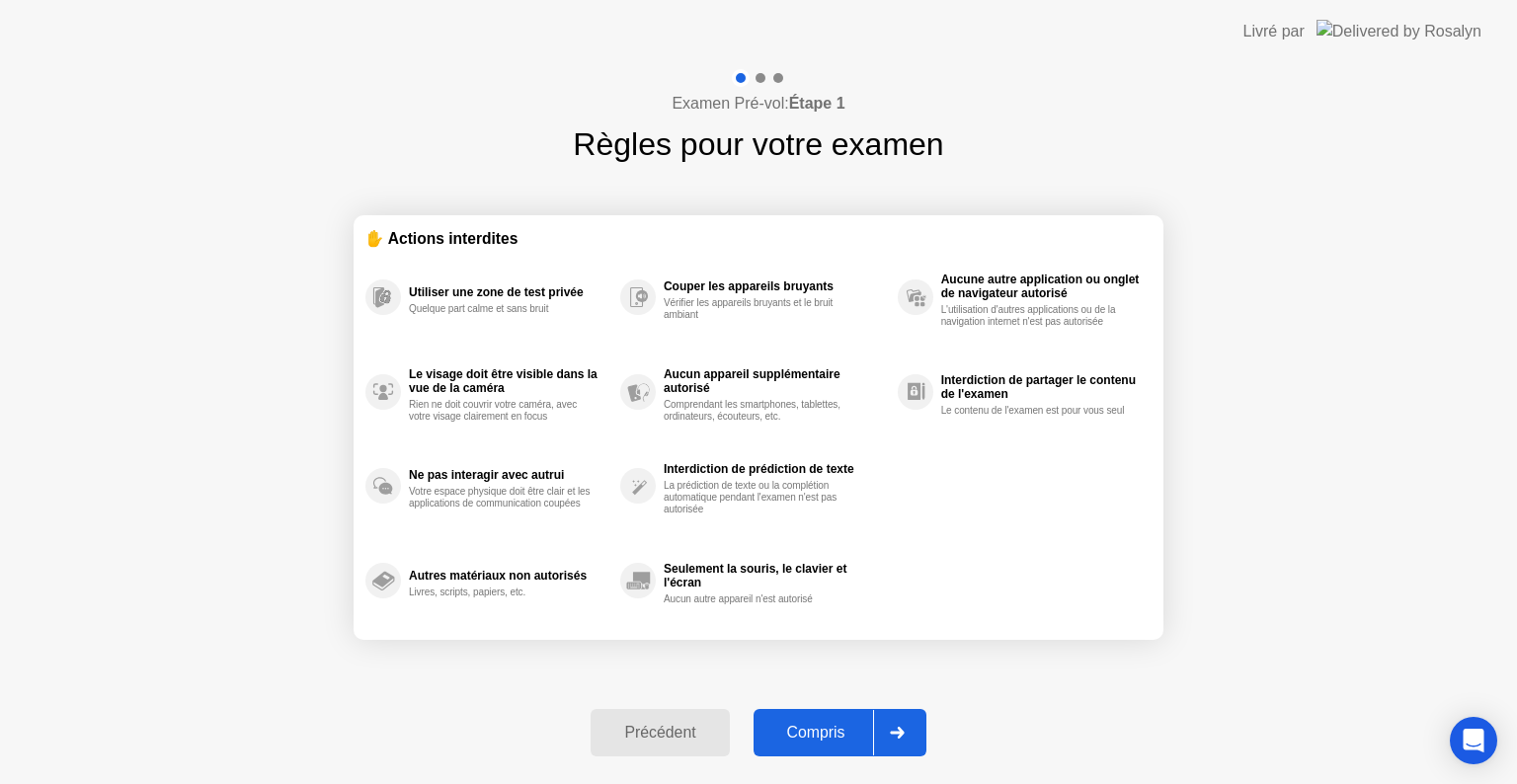 click 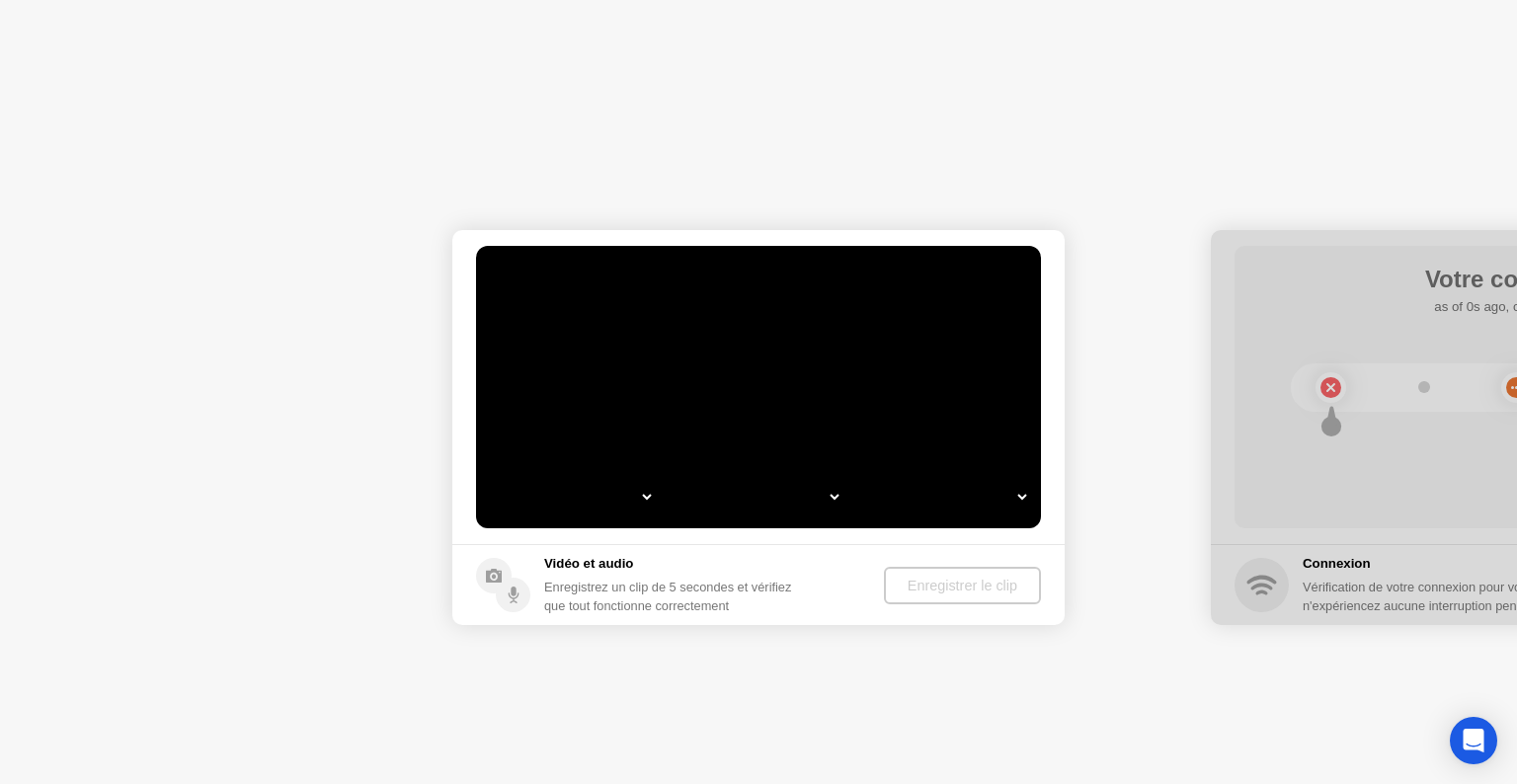 select on "**********" 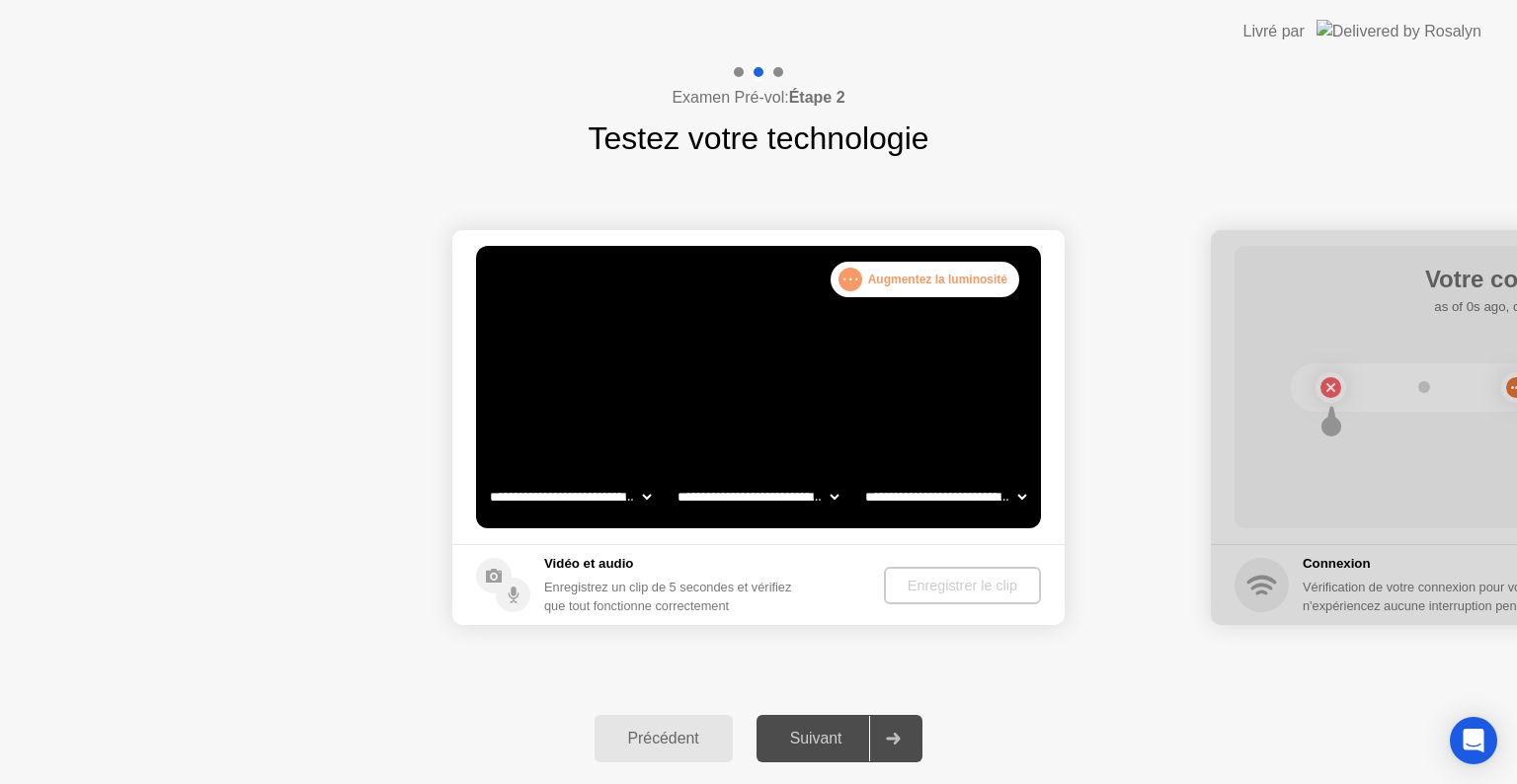 click on ". . . Augmentez la luminosité" 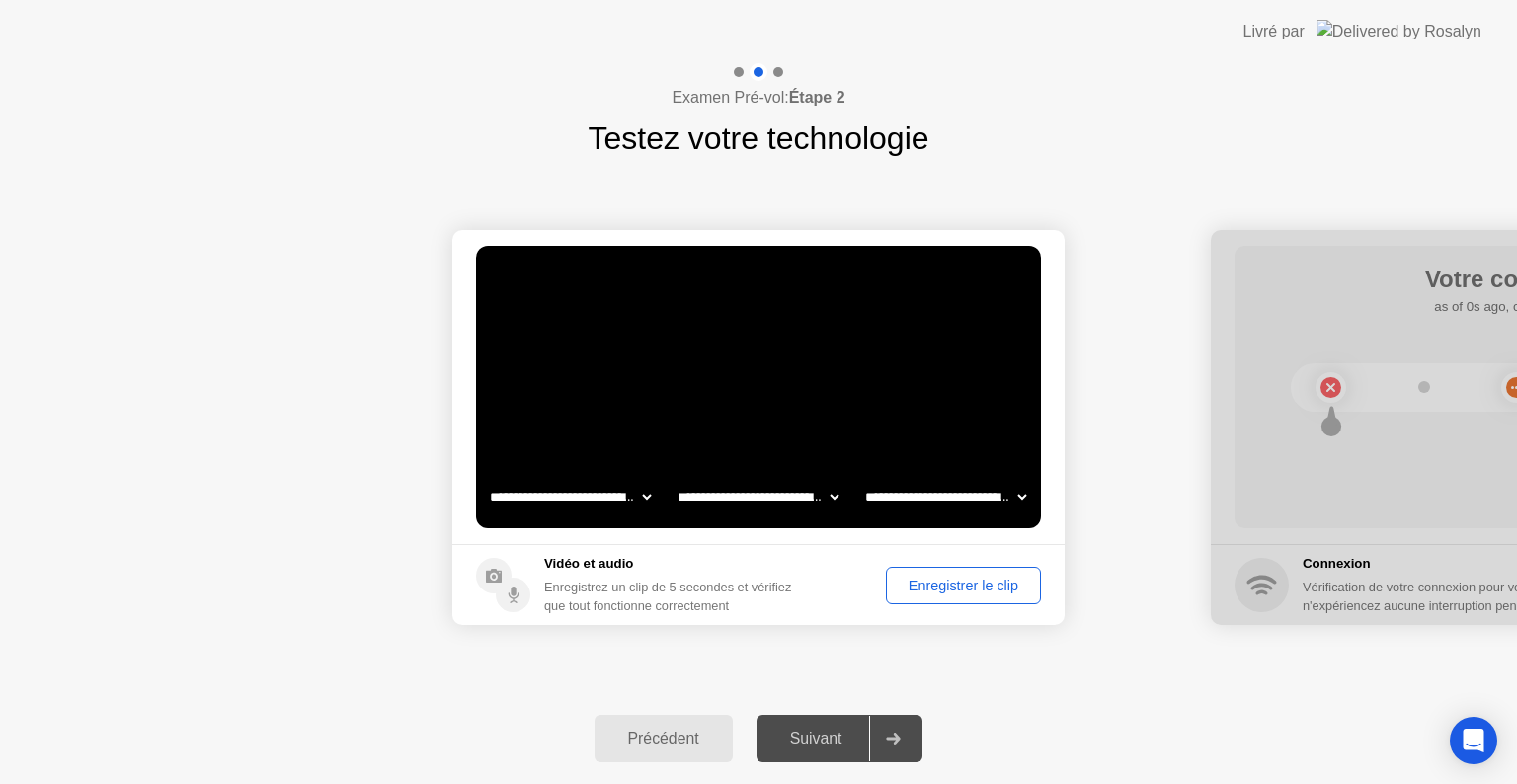 drag, startPoint x: 956, startPoint y: 589, endPoint x: 962, endPoint y: 598, distance: 10.816654 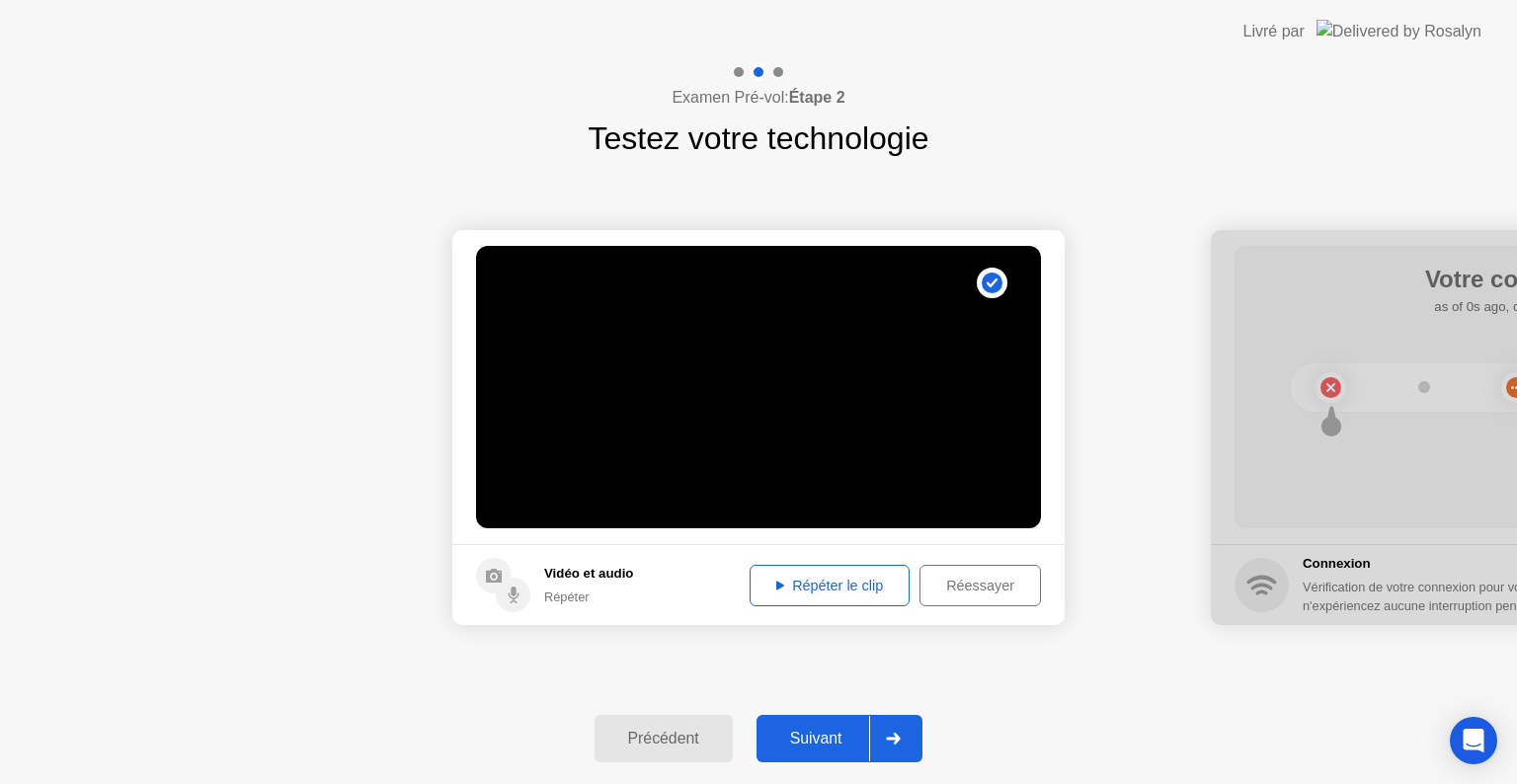 click on "Réessayer" 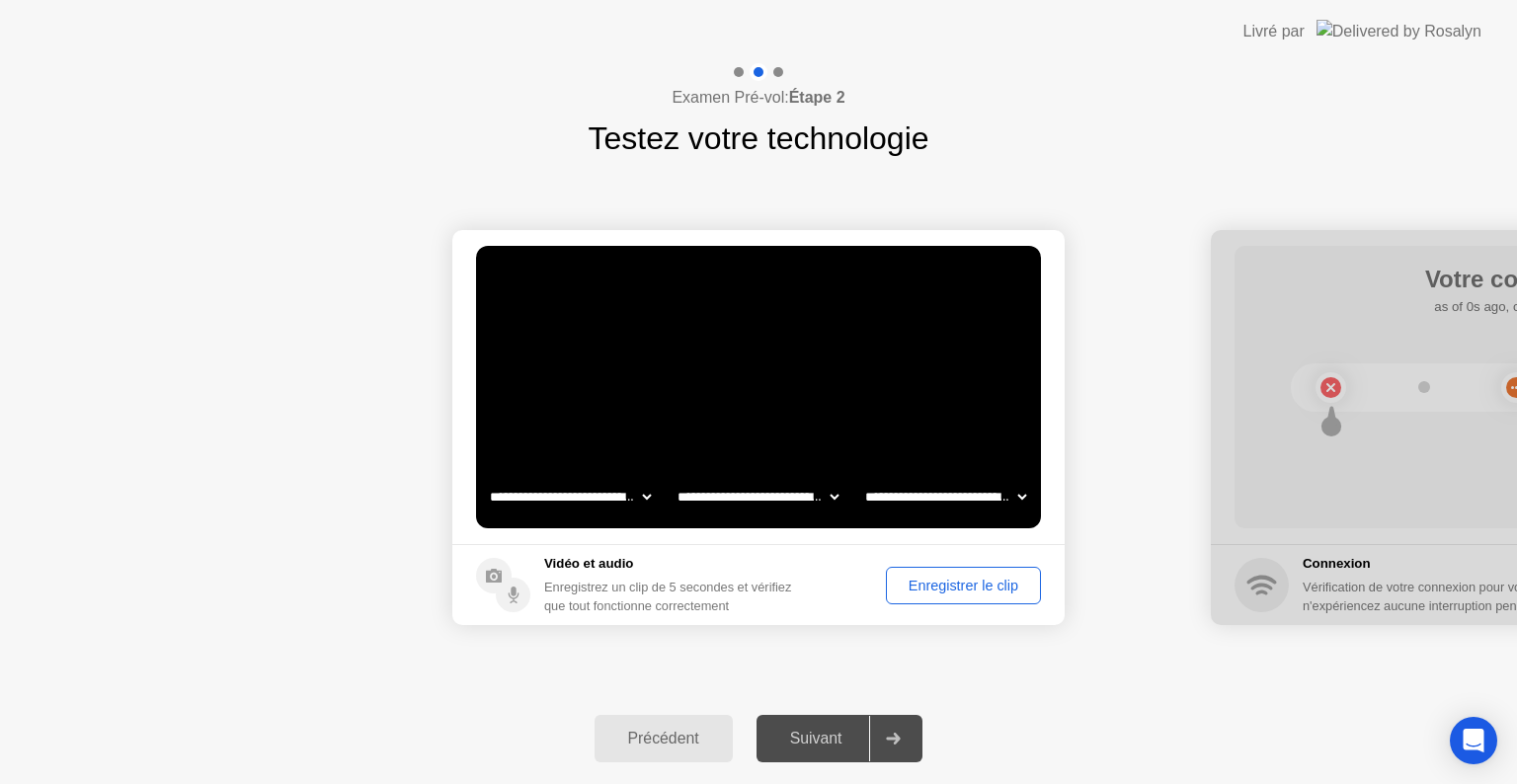 click on "Enregistrer le clip" 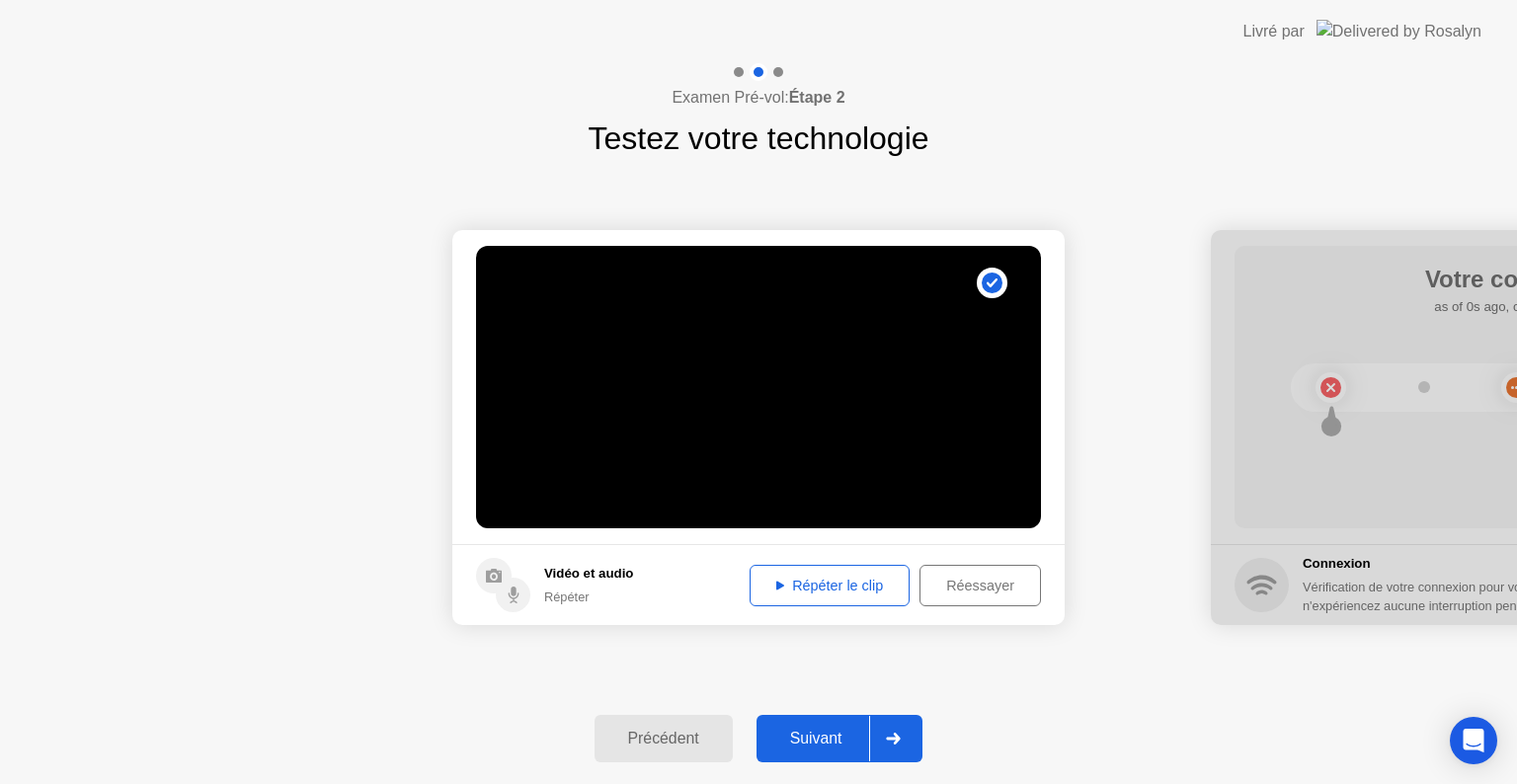click on "Répéter le clip" 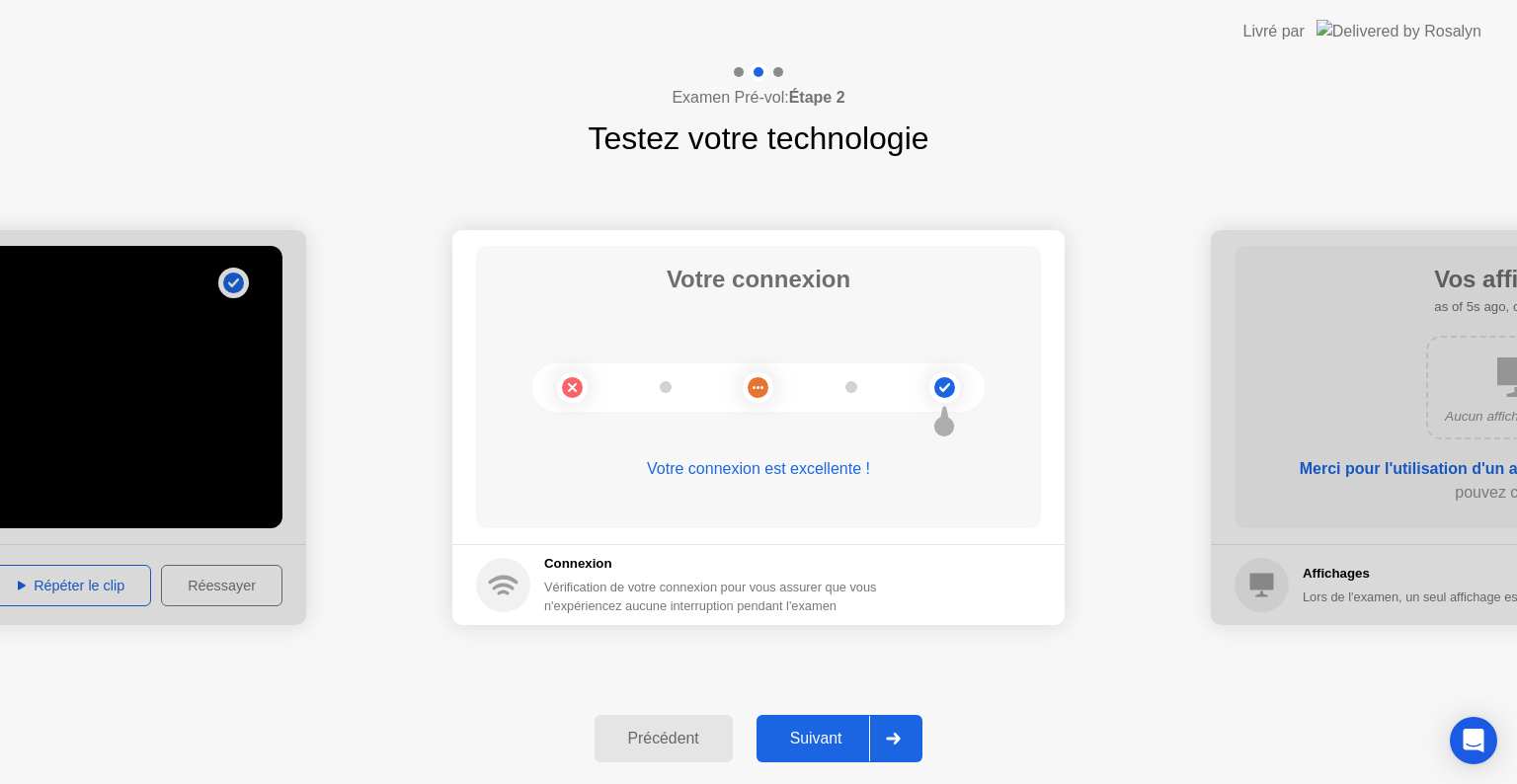 click on "Suivant" 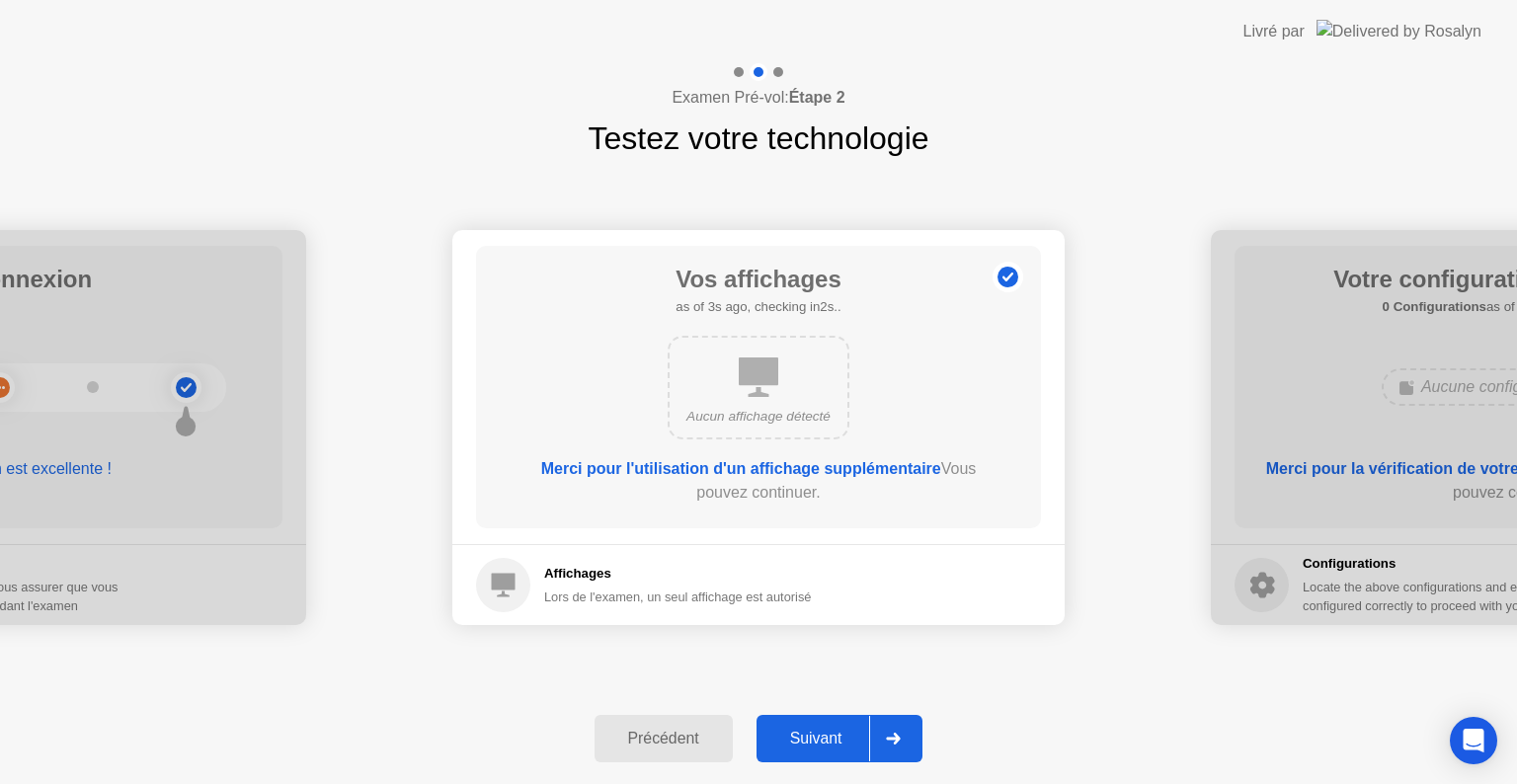 click on "Suivant" 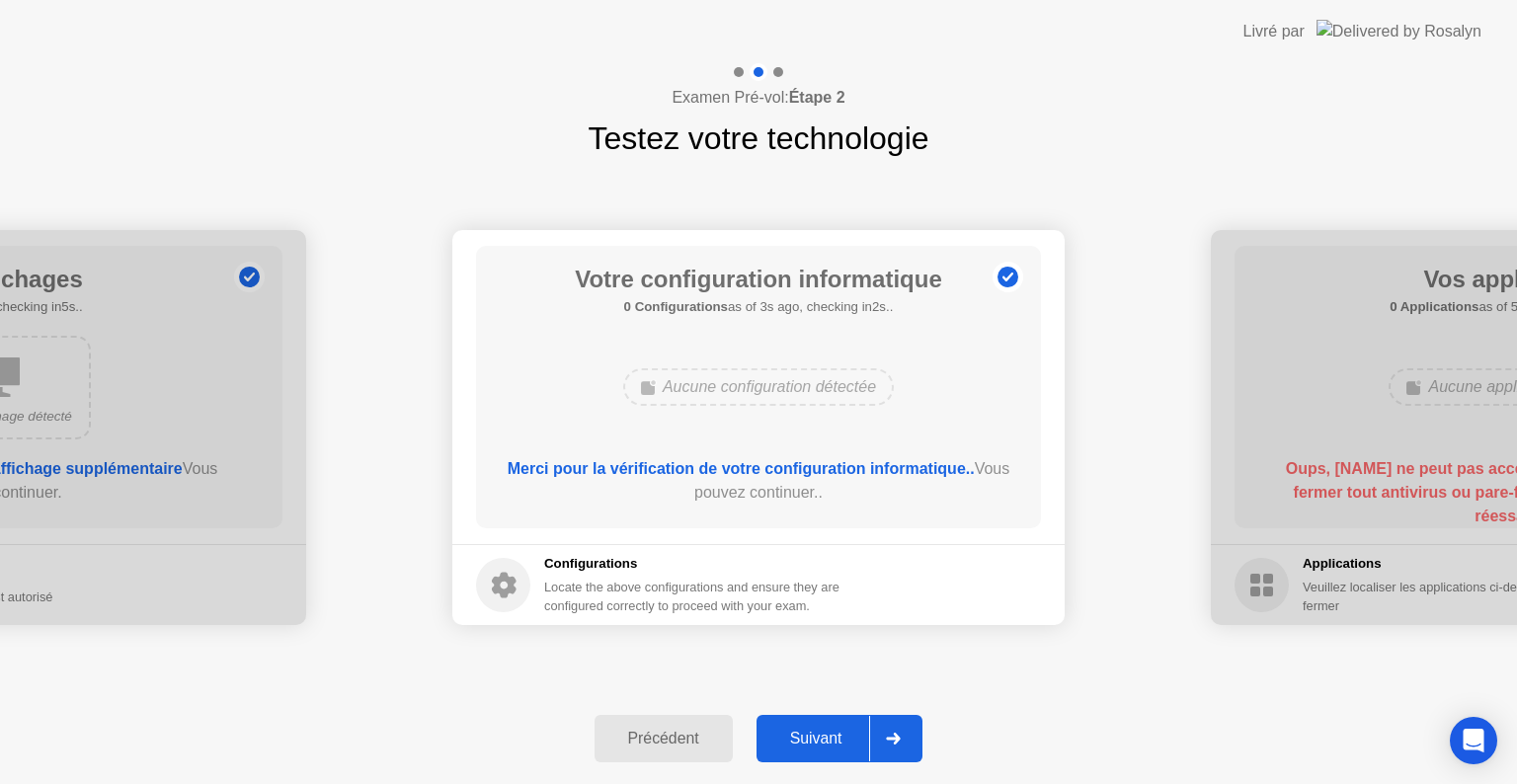 click on "Suivant" 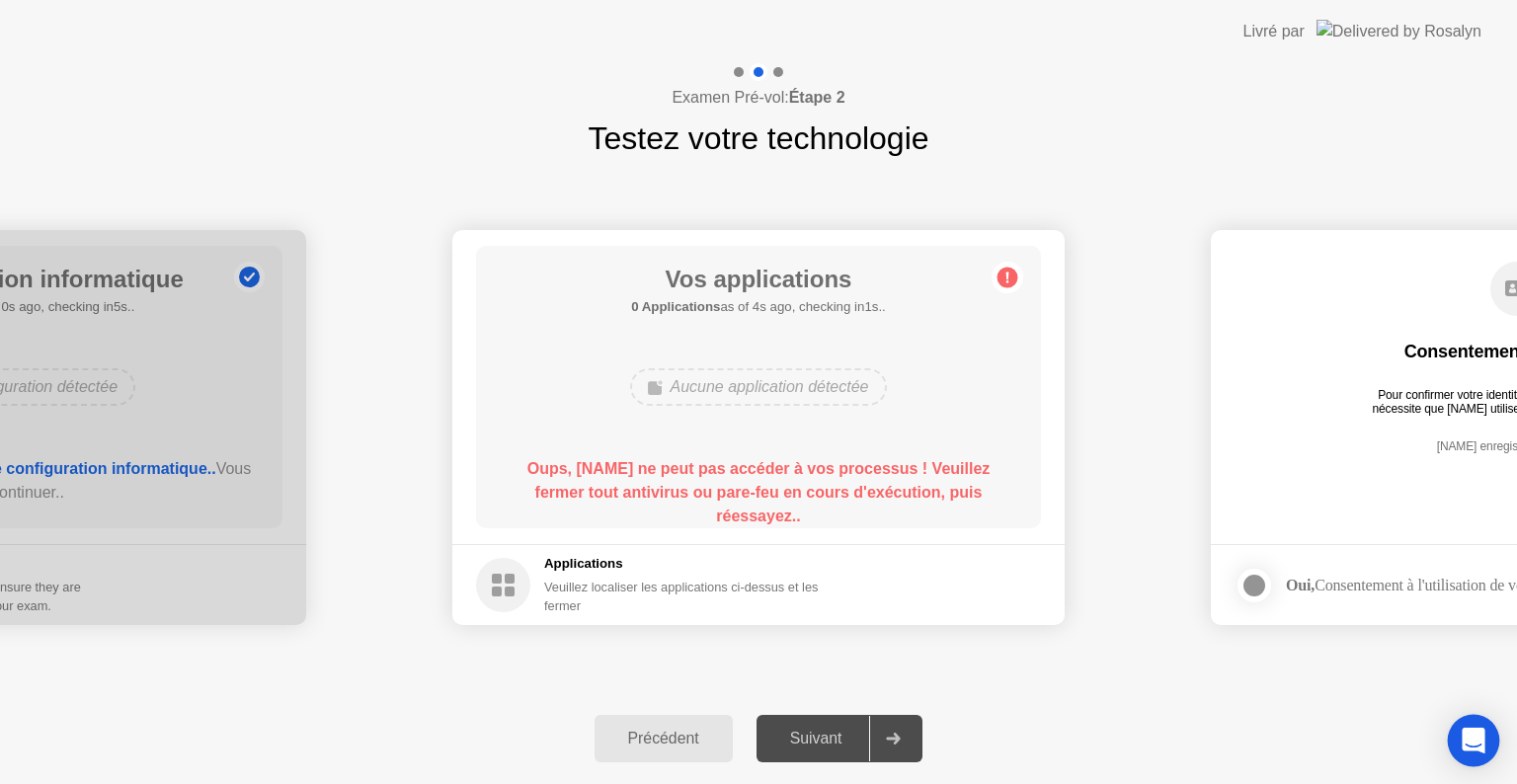 click 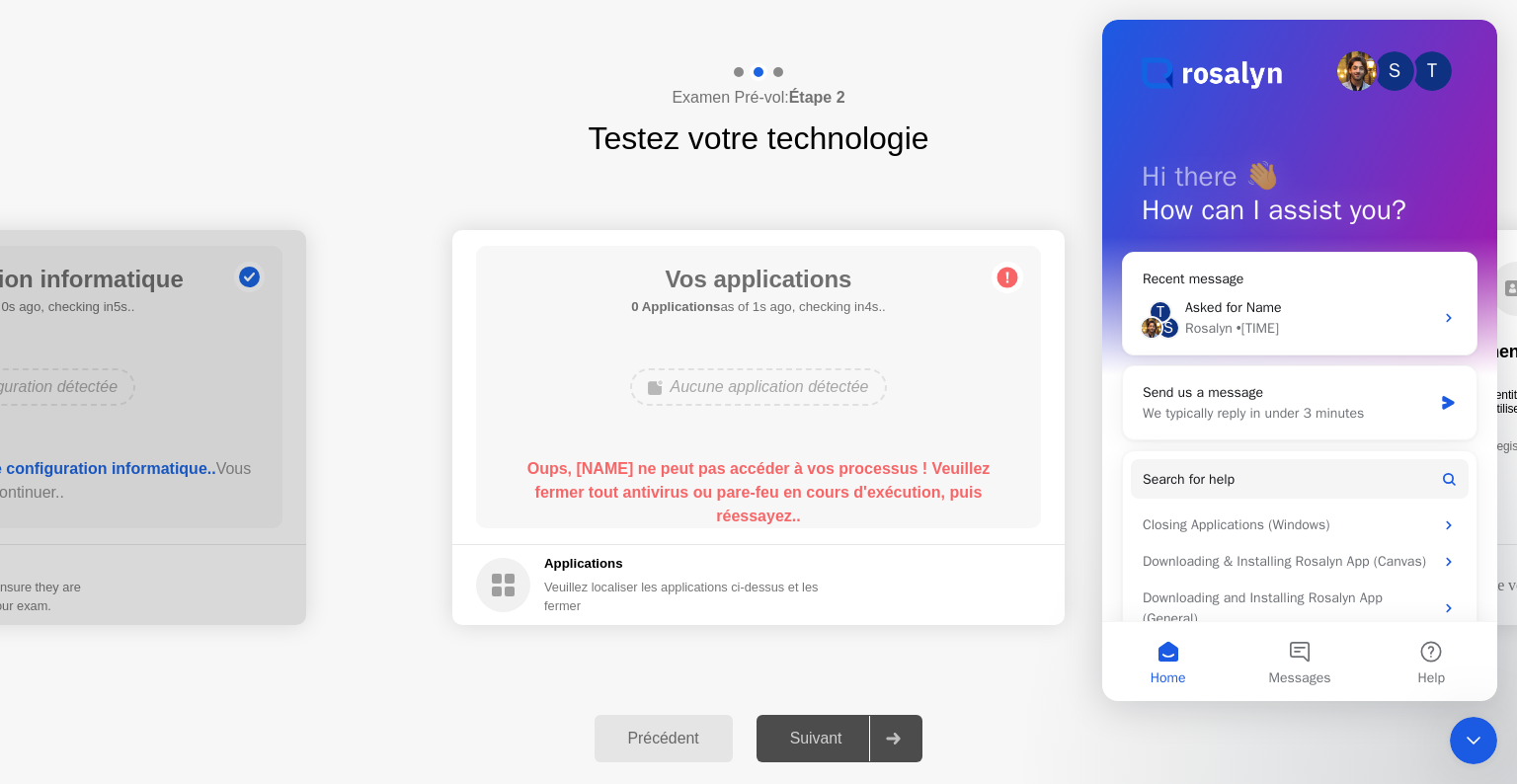 scroll, scrollTop: 0, scrollLeft: 0, axis: both 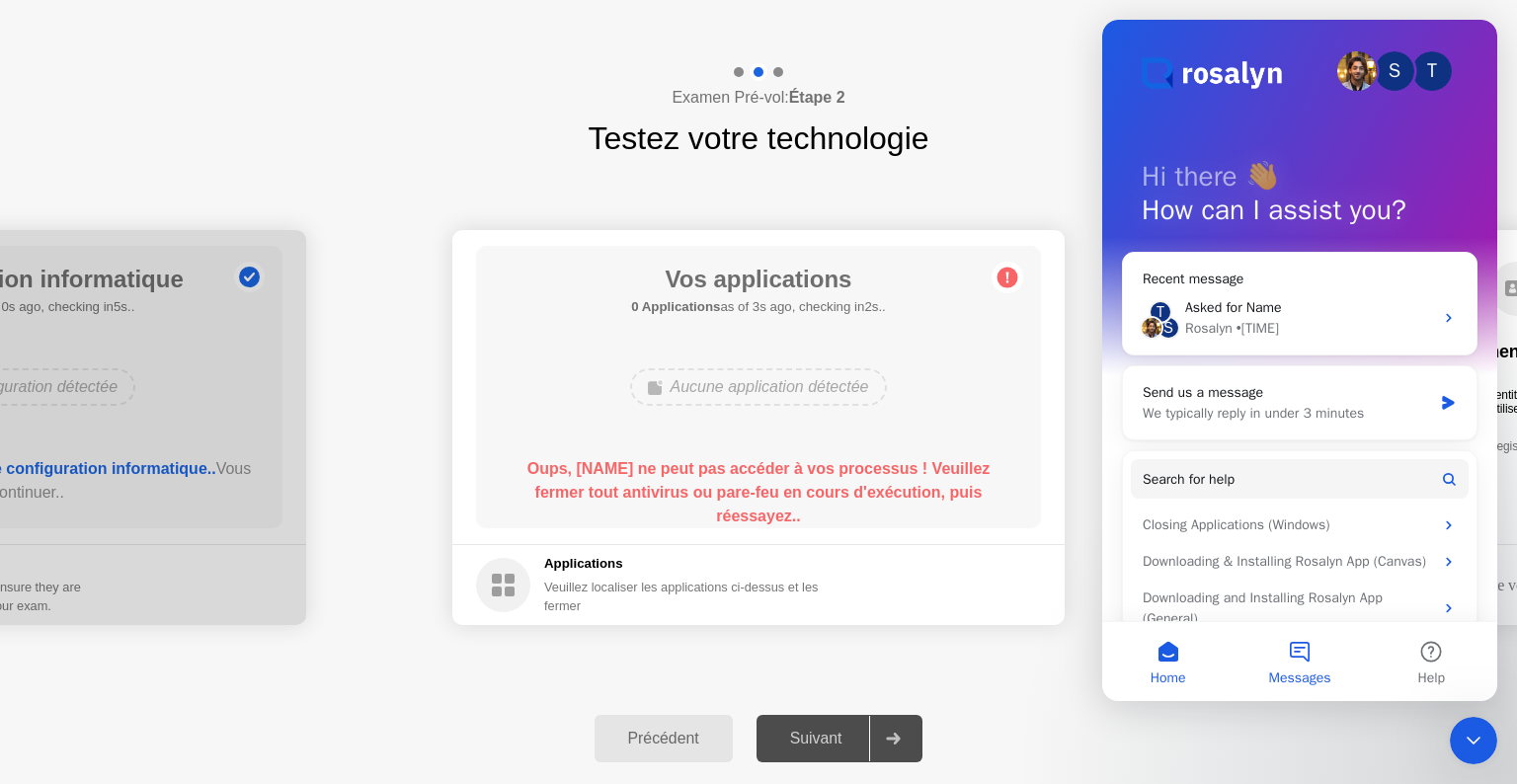 click on "Messages" at bounding box center (1300, 678) 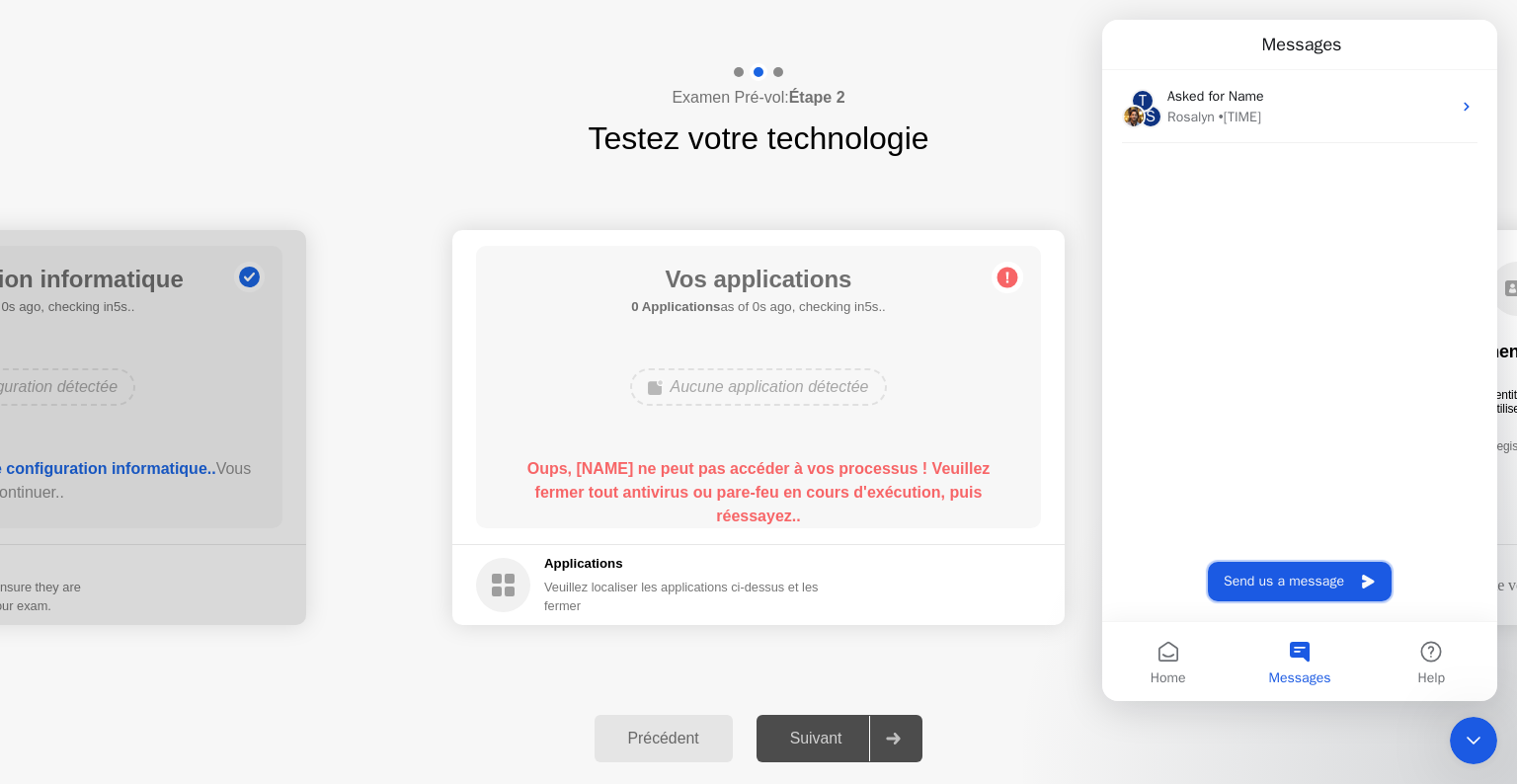click on "Send us a message" at bounding box center [1300, 582] 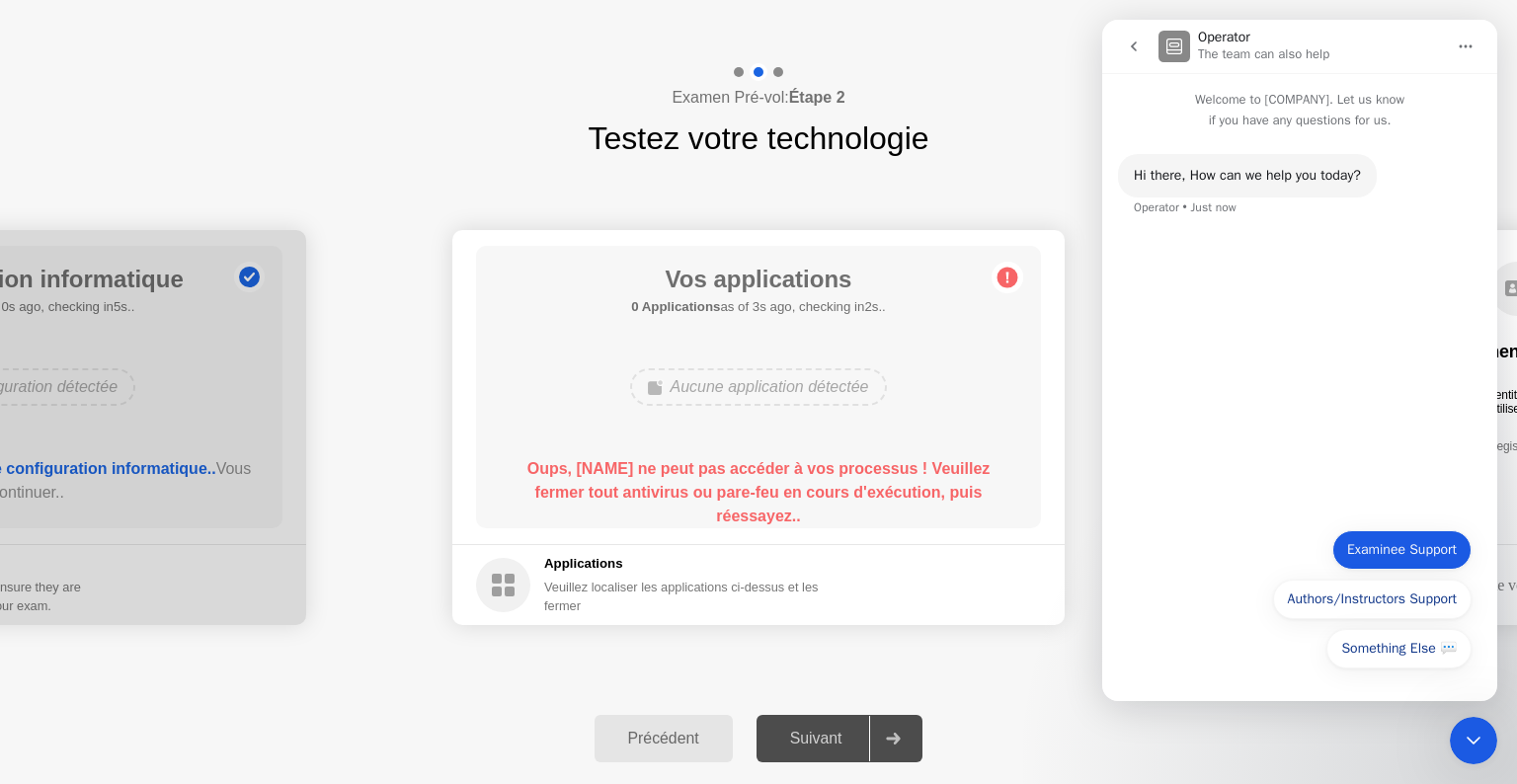 click on "Examinee Support" at bounding box center (1401, 550) 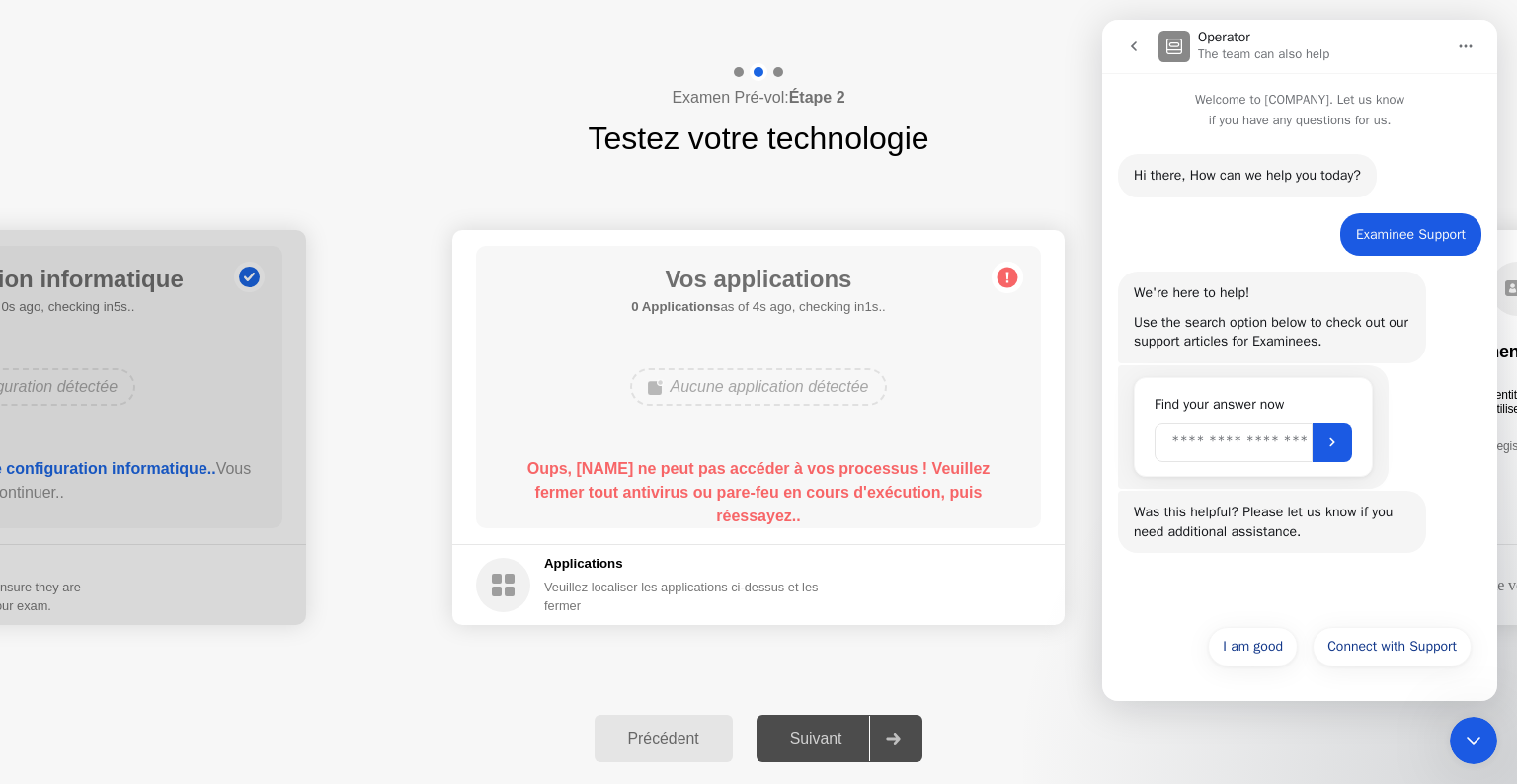 click at bounding box center [1234, 442] 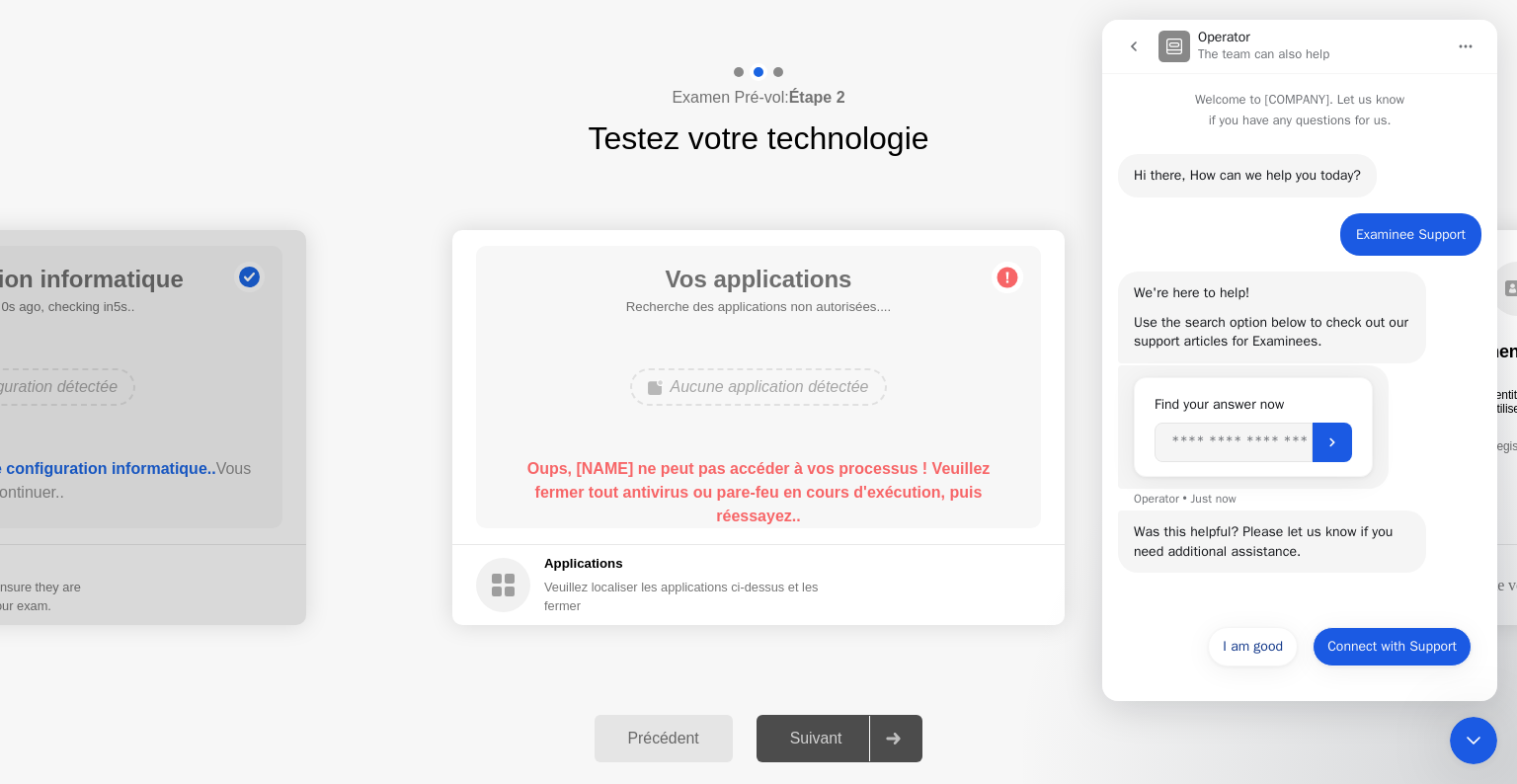 click on "Connect with Support" at bounding box center [1392, 647] 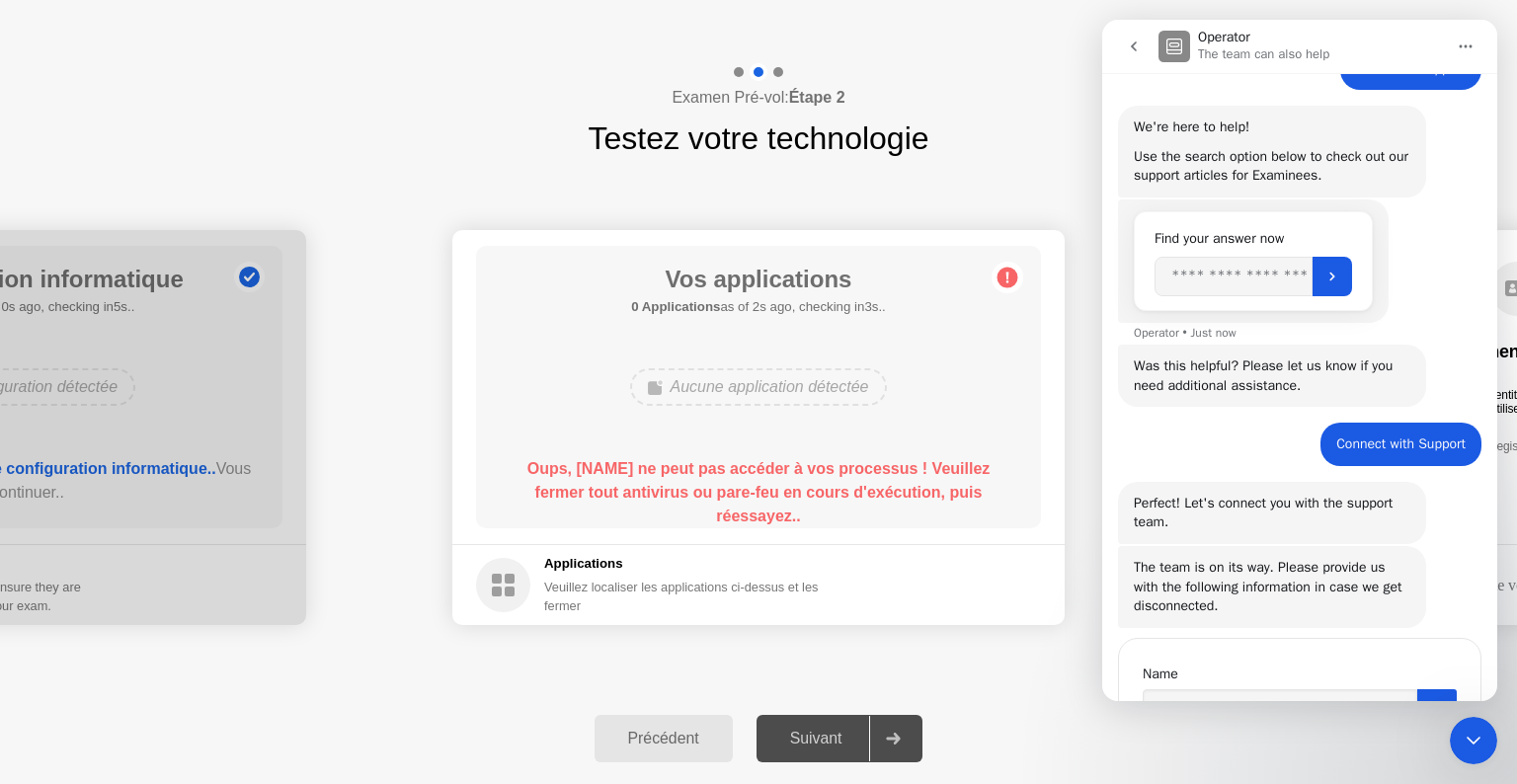 scroll, scrollTop: 270, scrollLeft: 0, axis: vertical 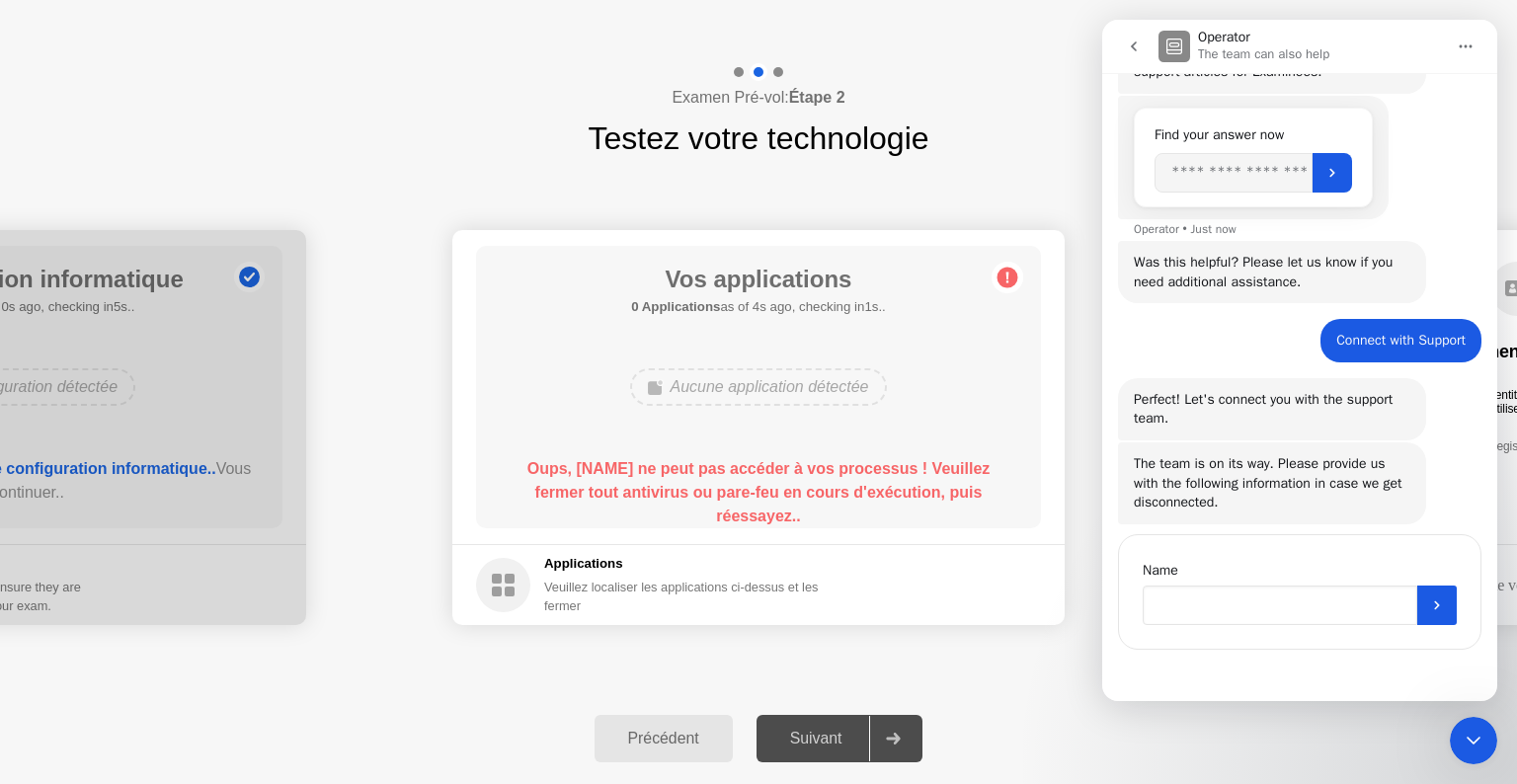 click at bounding box center (1280, 605) 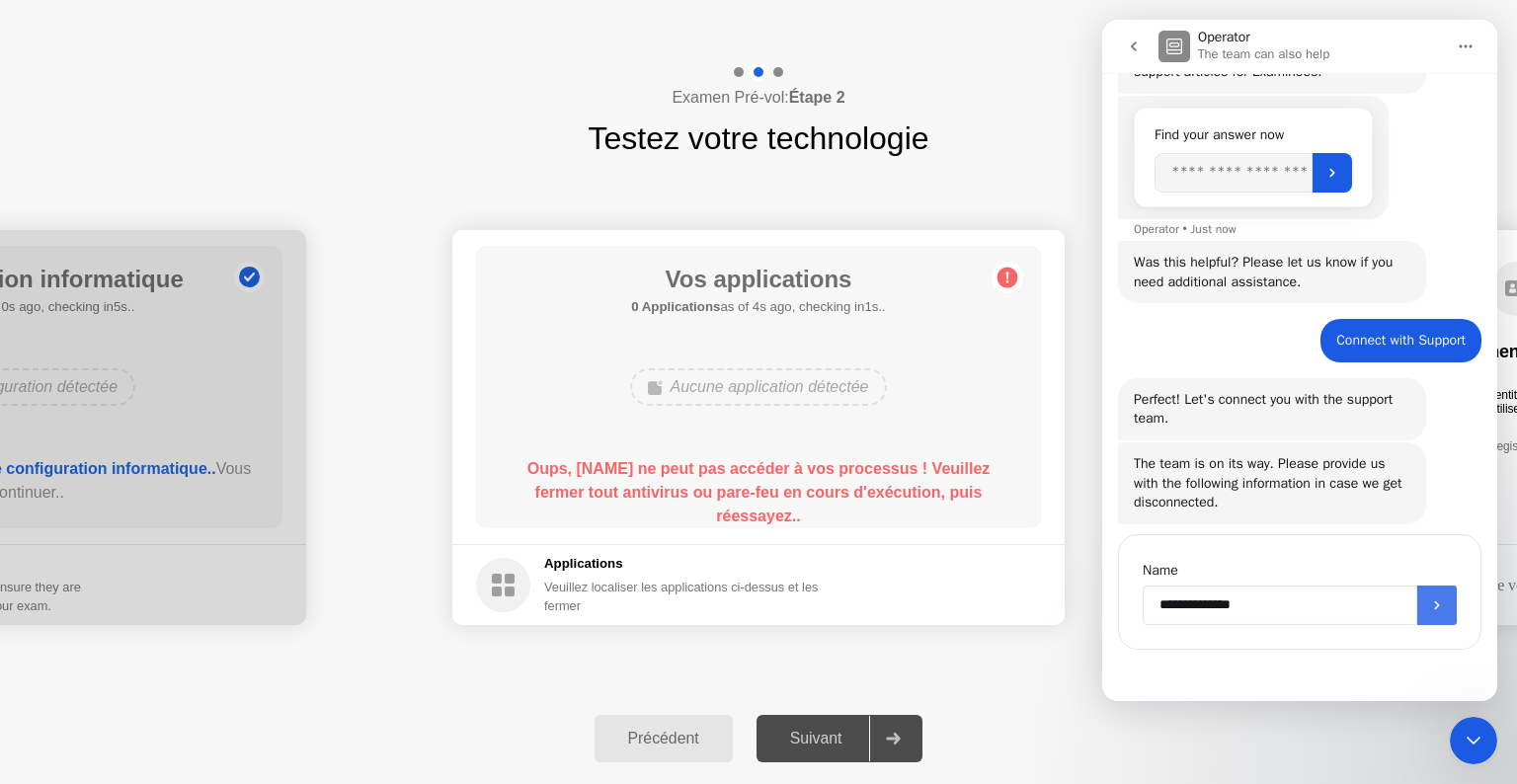 type on "**********" 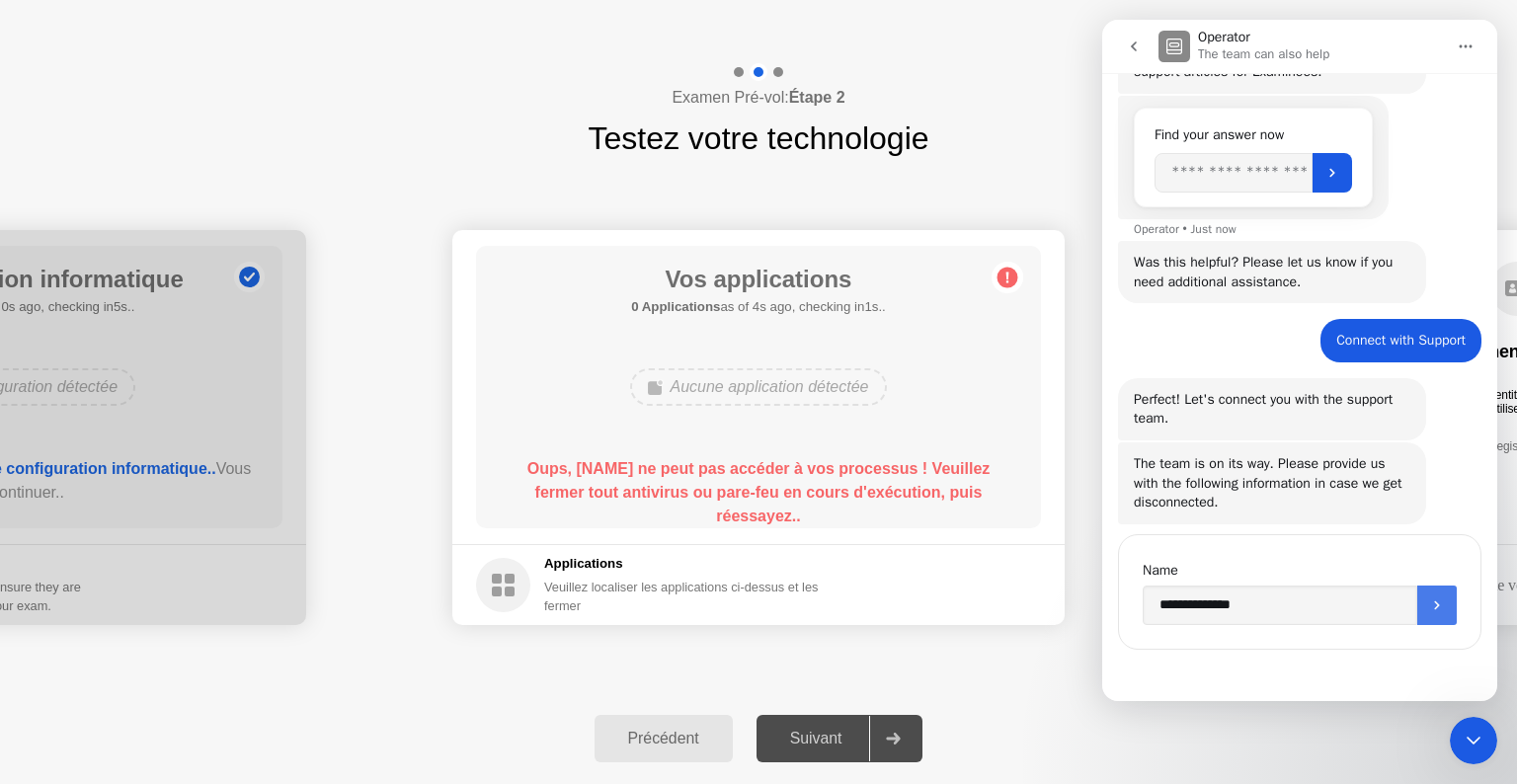 click at bounding box center (1437, 605) 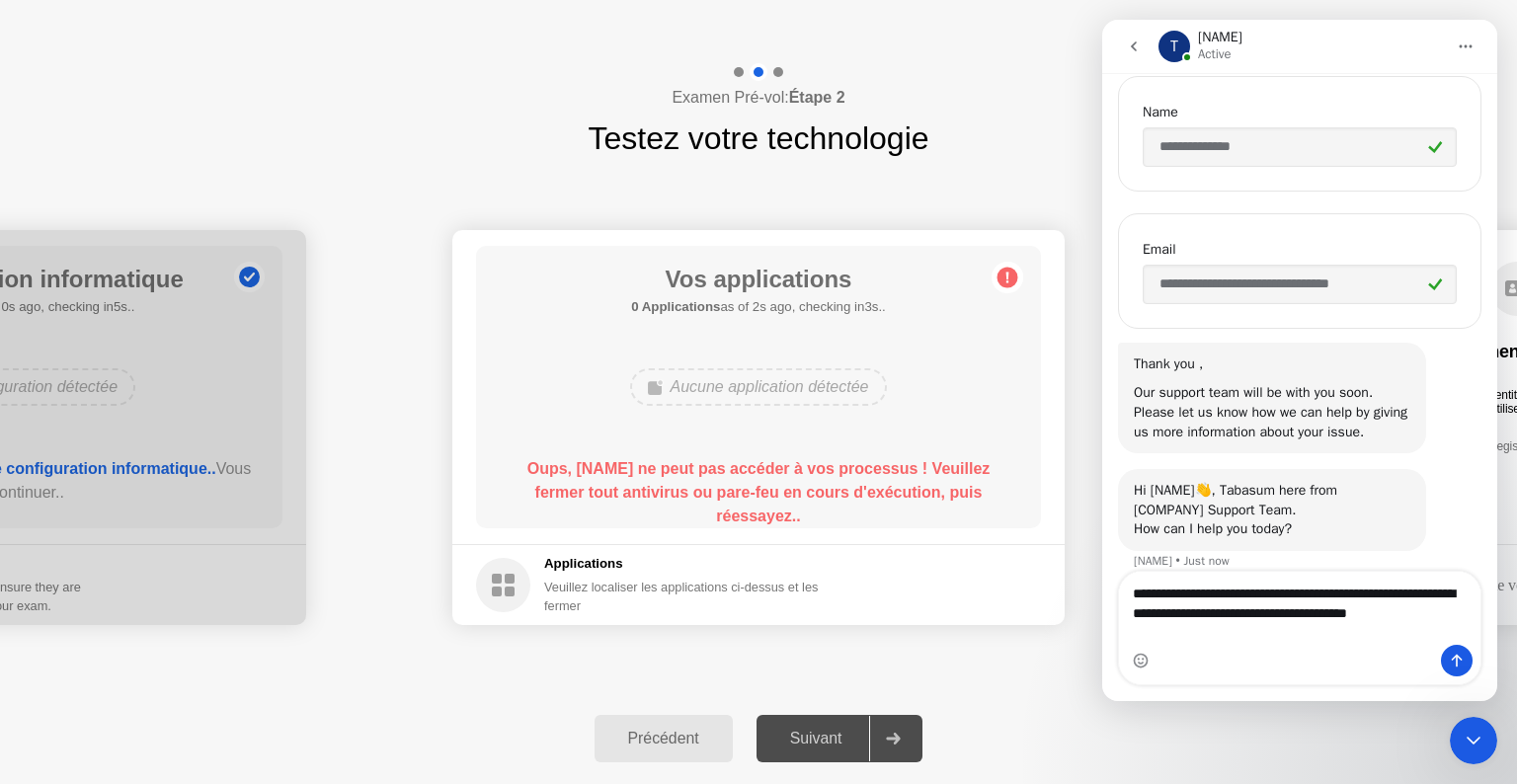 scroll, scrollTop: 747, scrollLeft: 0, axis: vertical 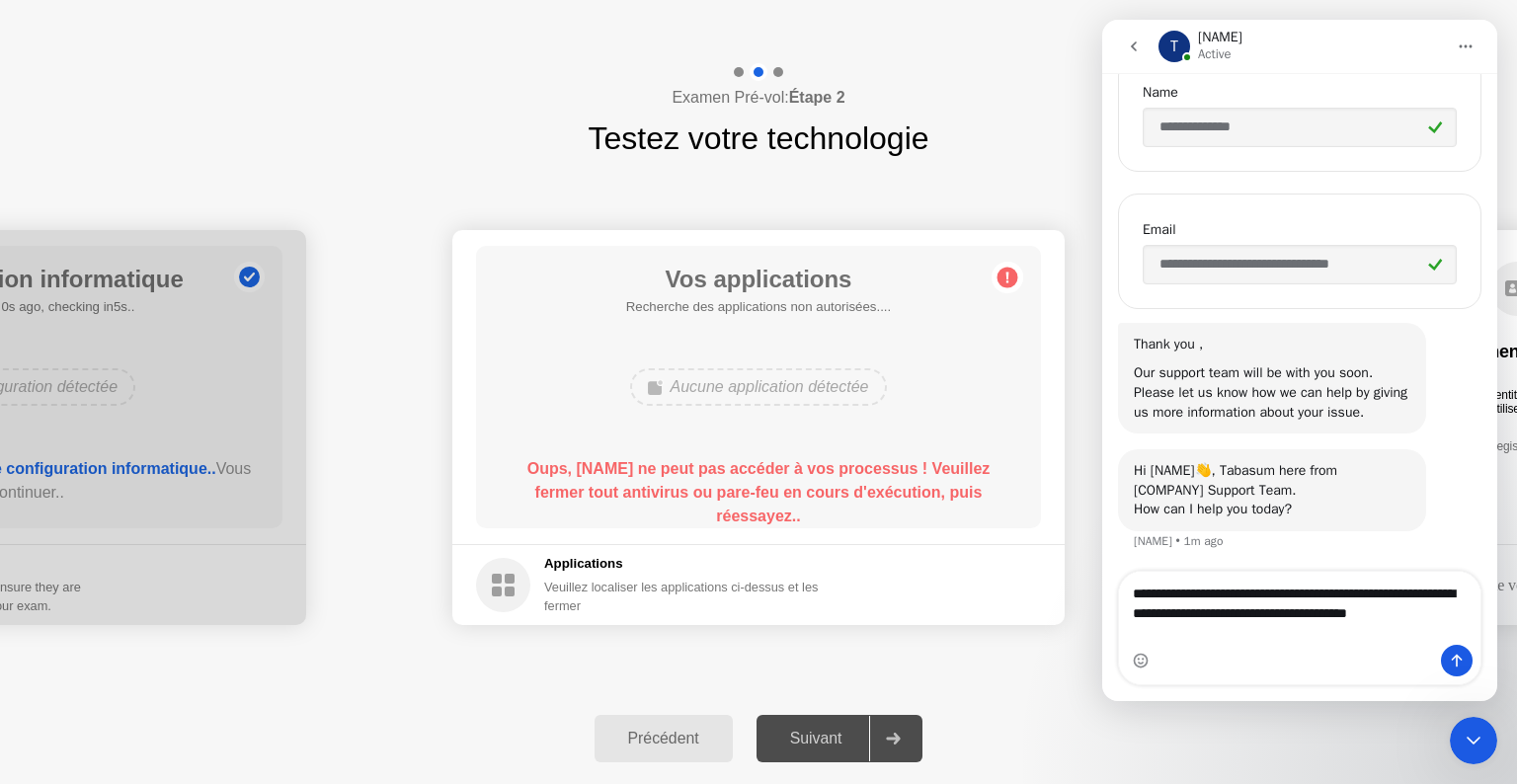type on "**********" 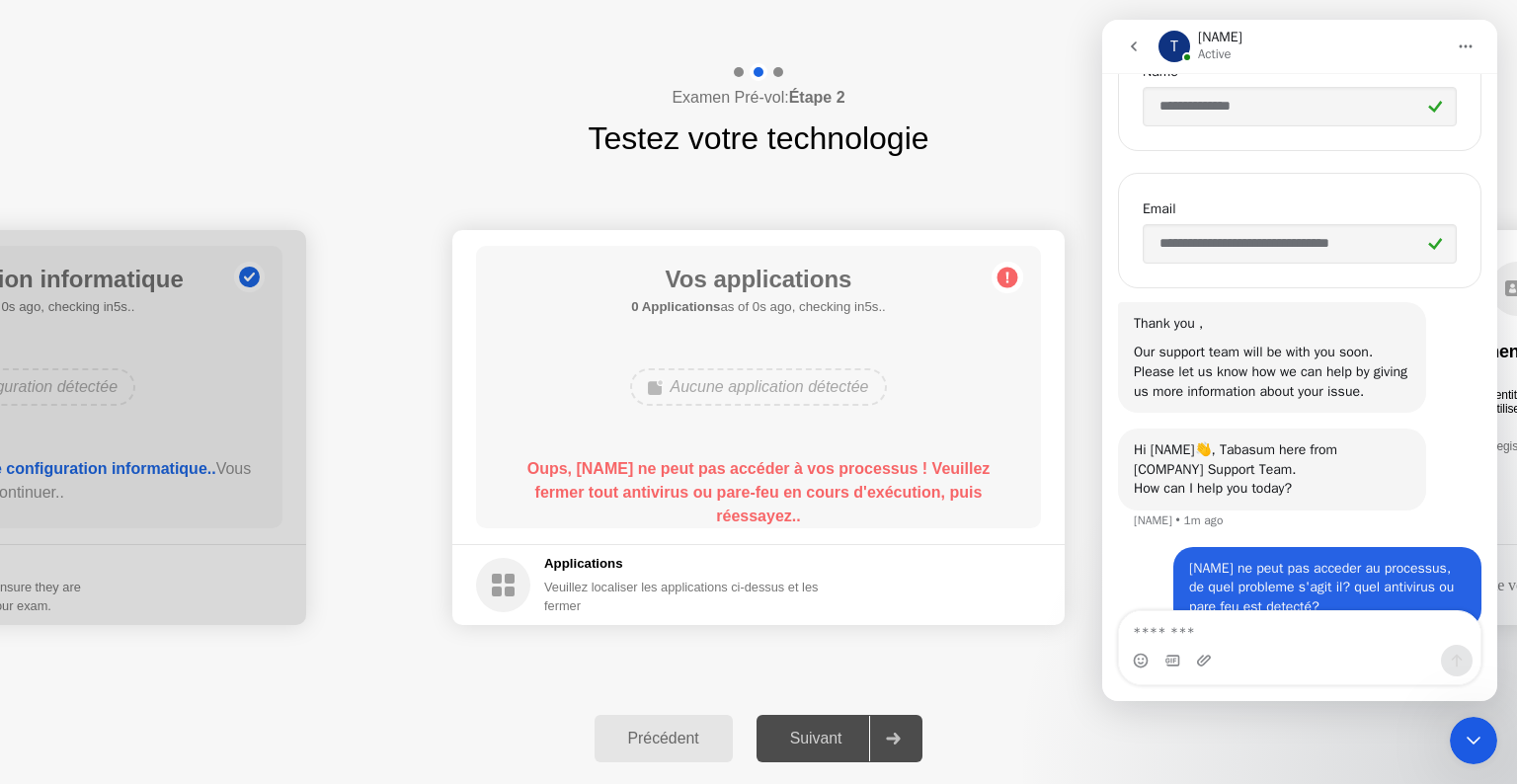 scroll, scrollTop: 806, scrollLeft: 0, axis: vertical 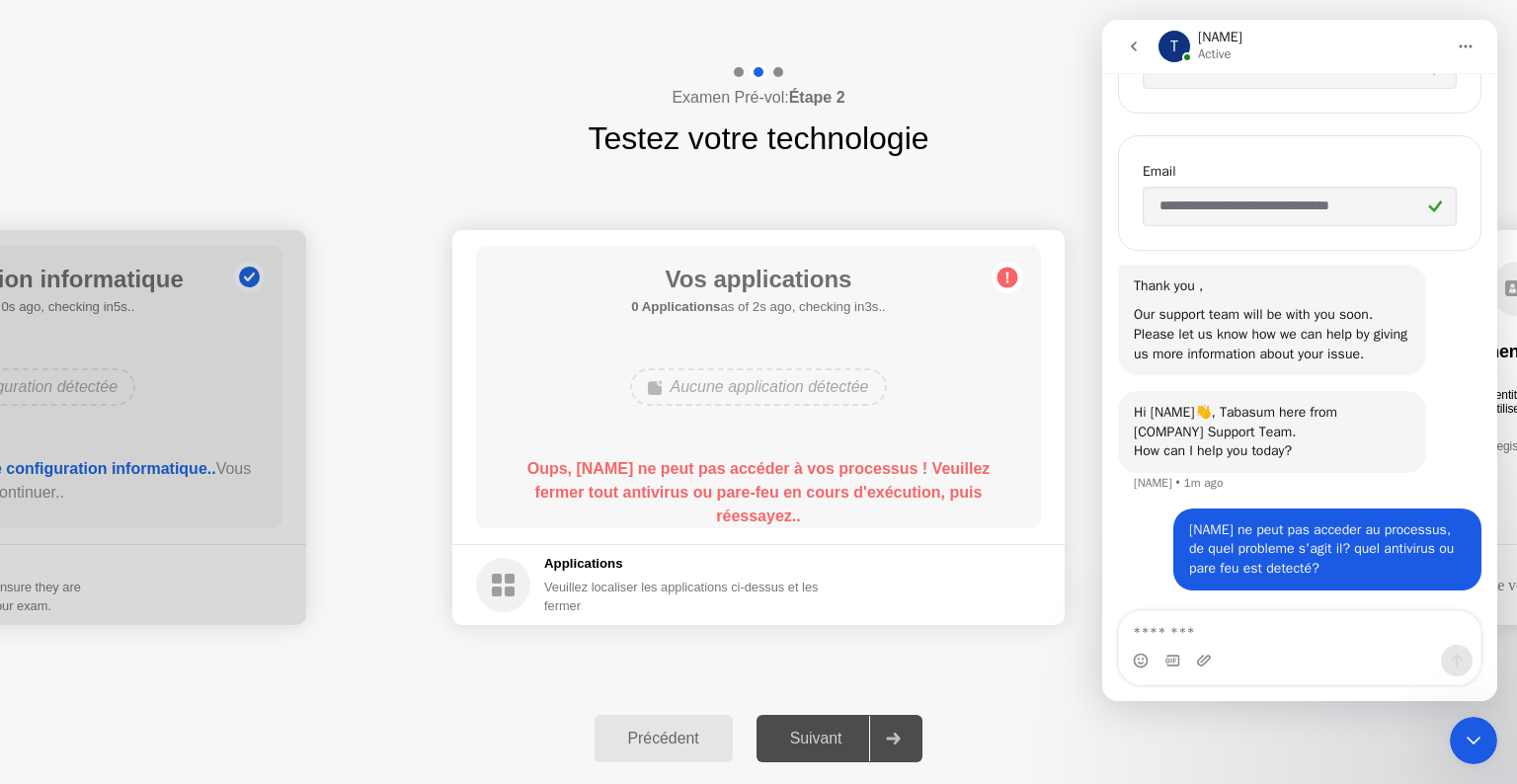 click at bounding box center (1300, 628) 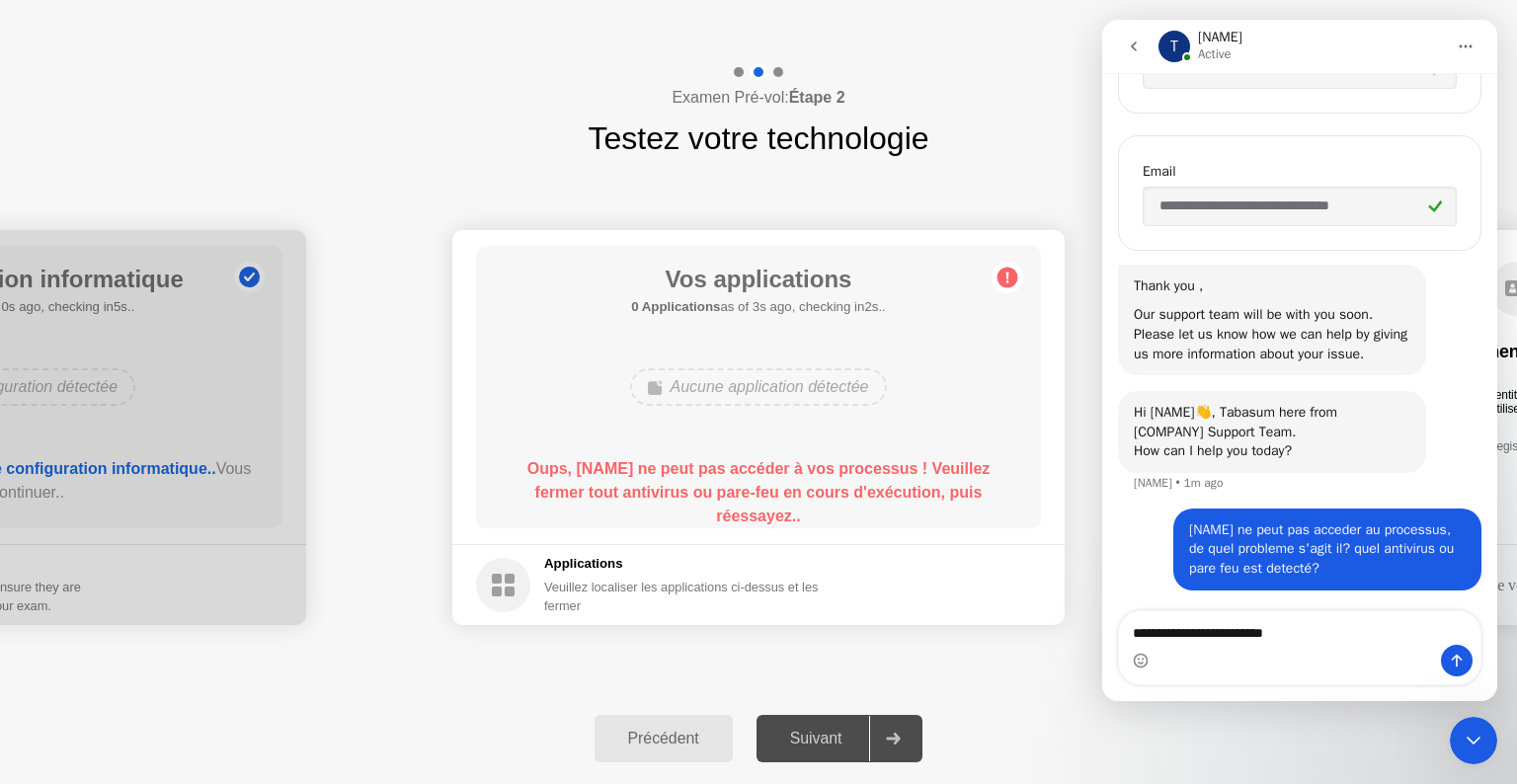 type on "**********" 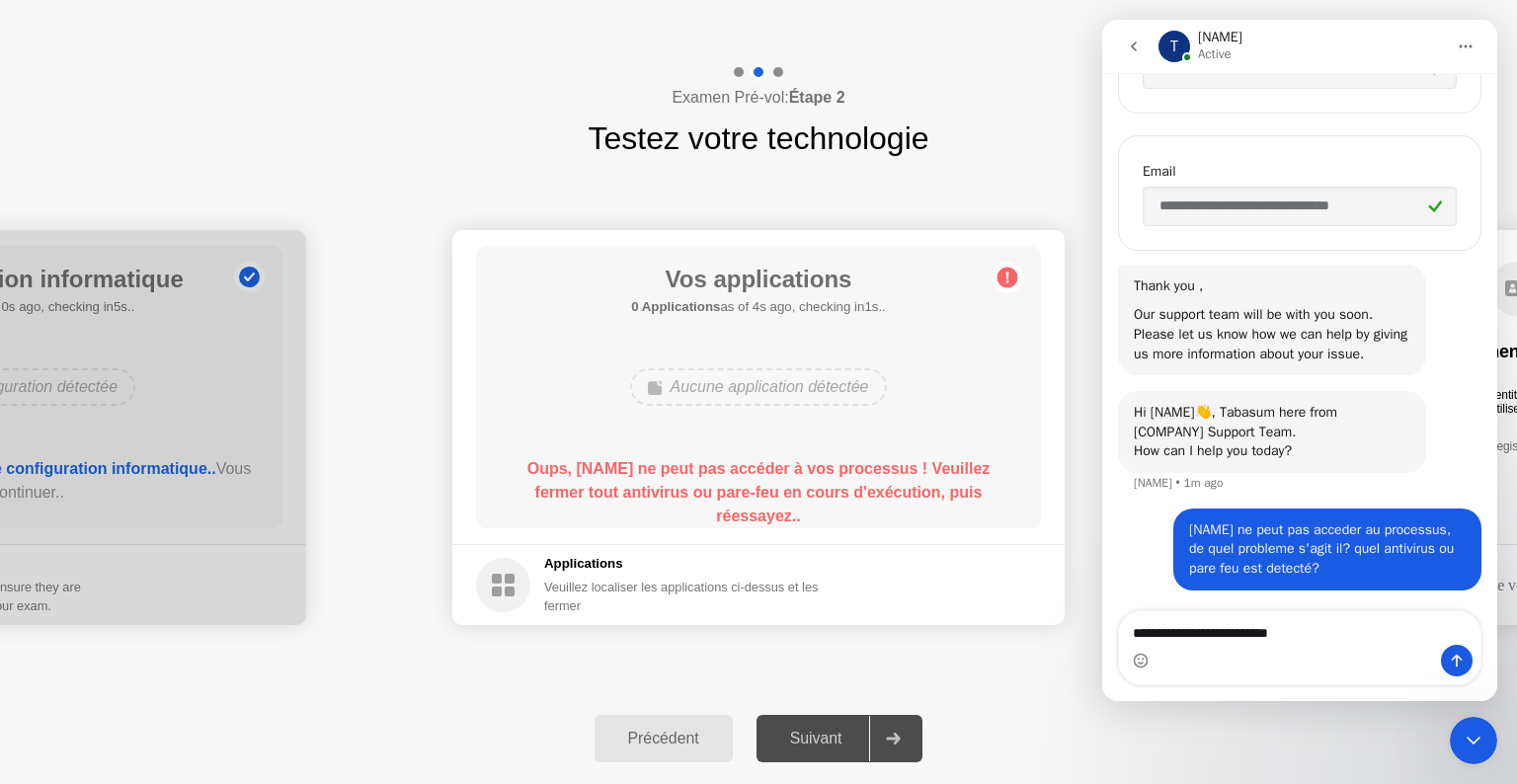 type 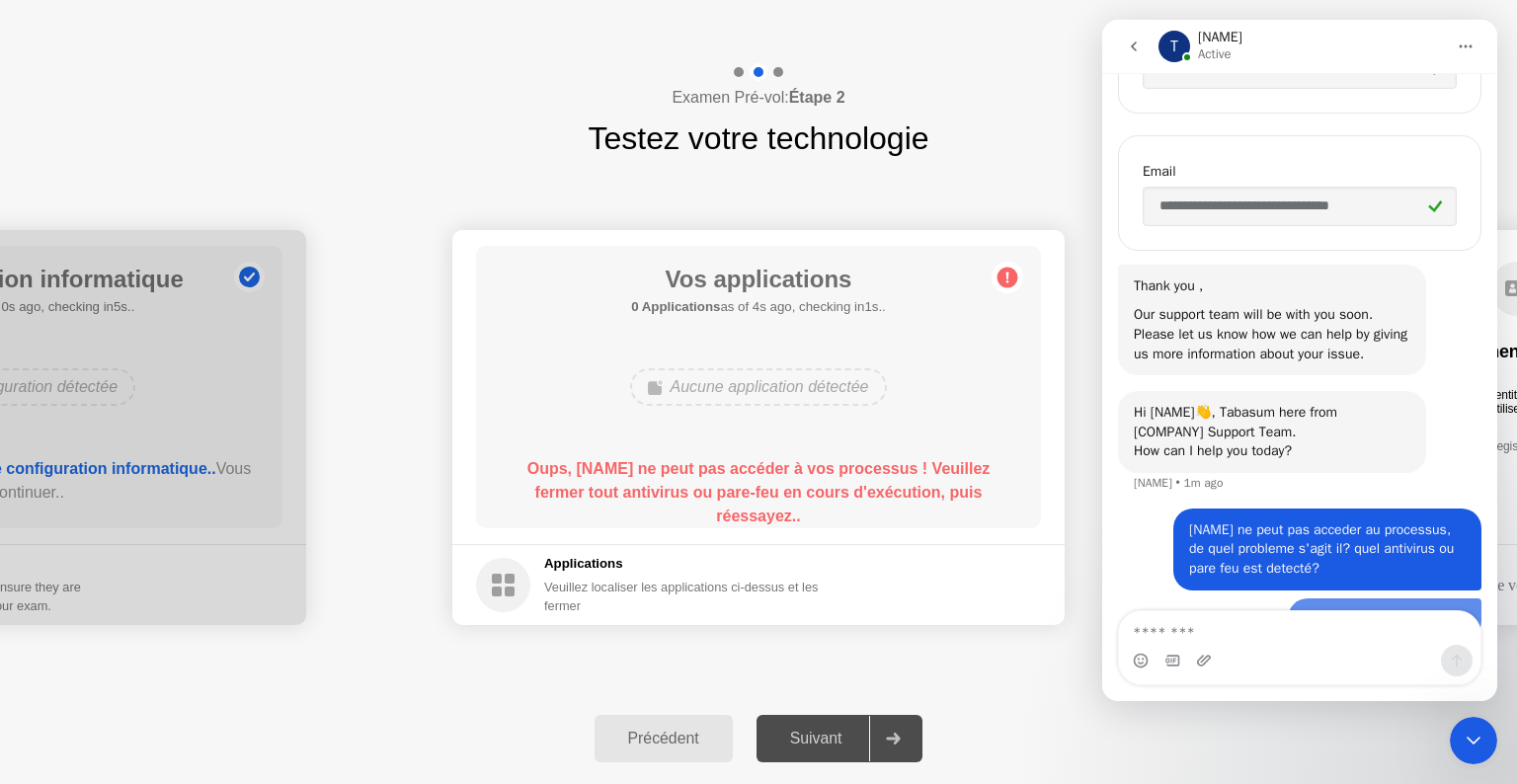 scroll, scrollTop: 850, scrollLeft: 0, axis: vertical 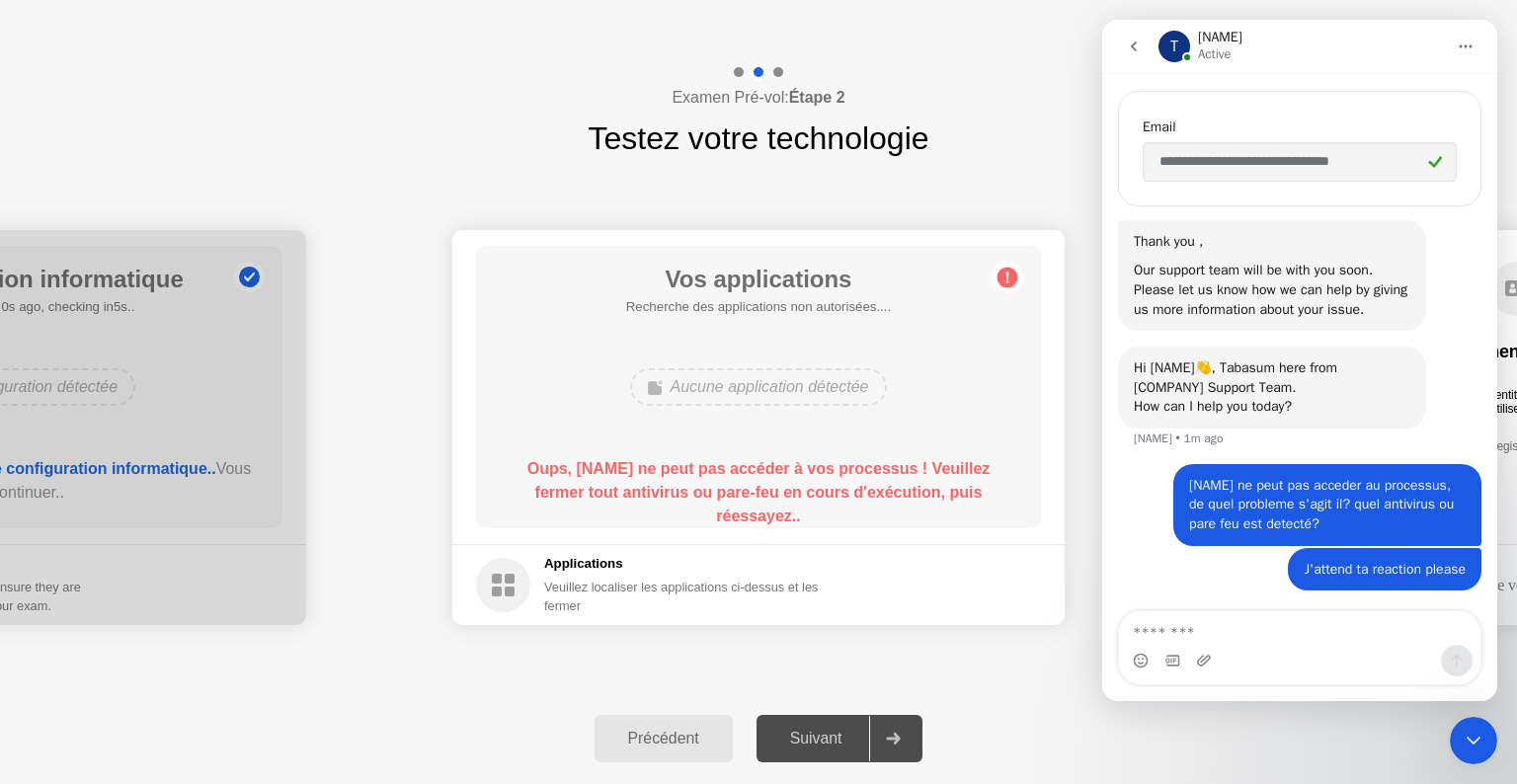 click 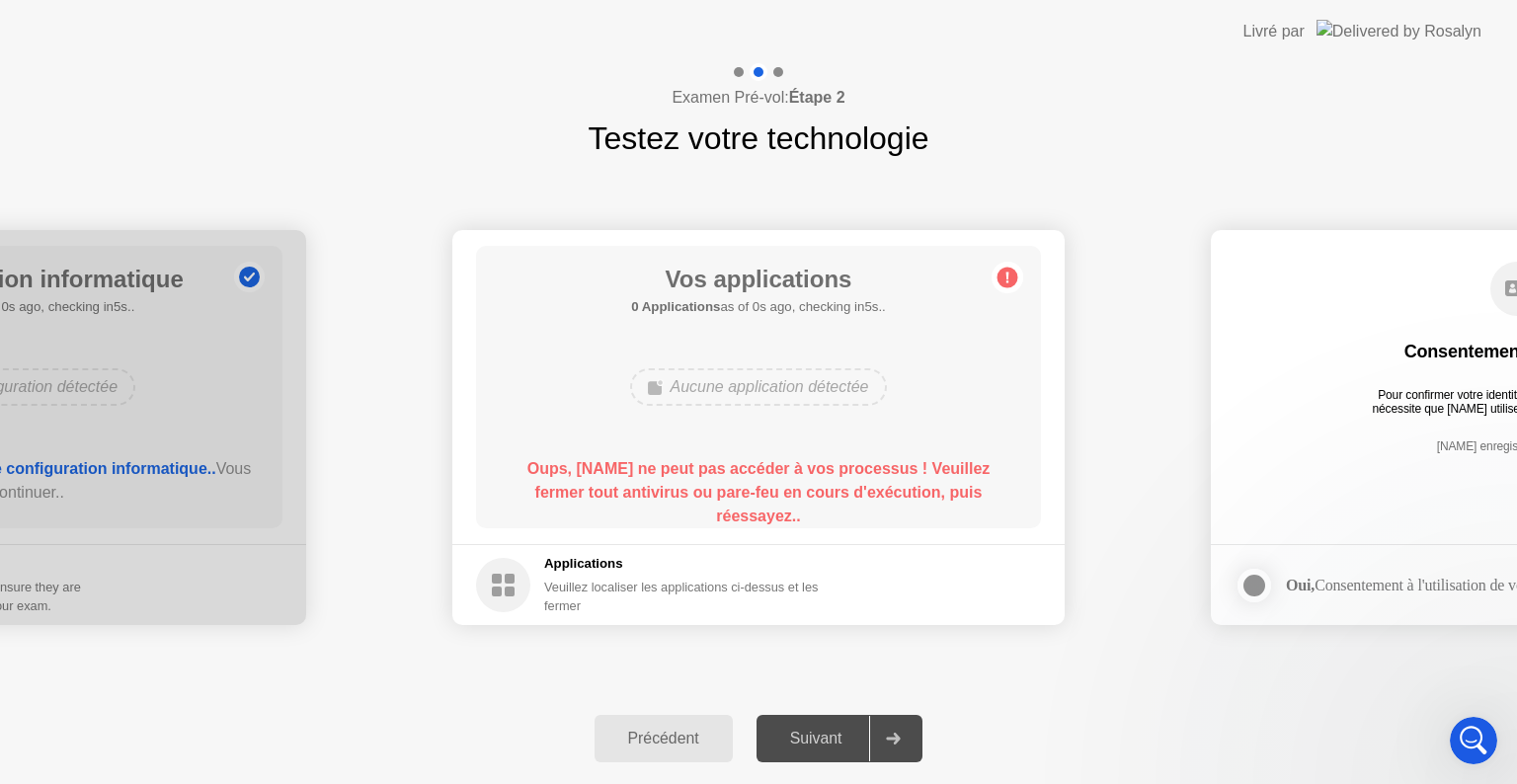 scroll, scrollTop: 0, scrollLeft: 0, axis: both 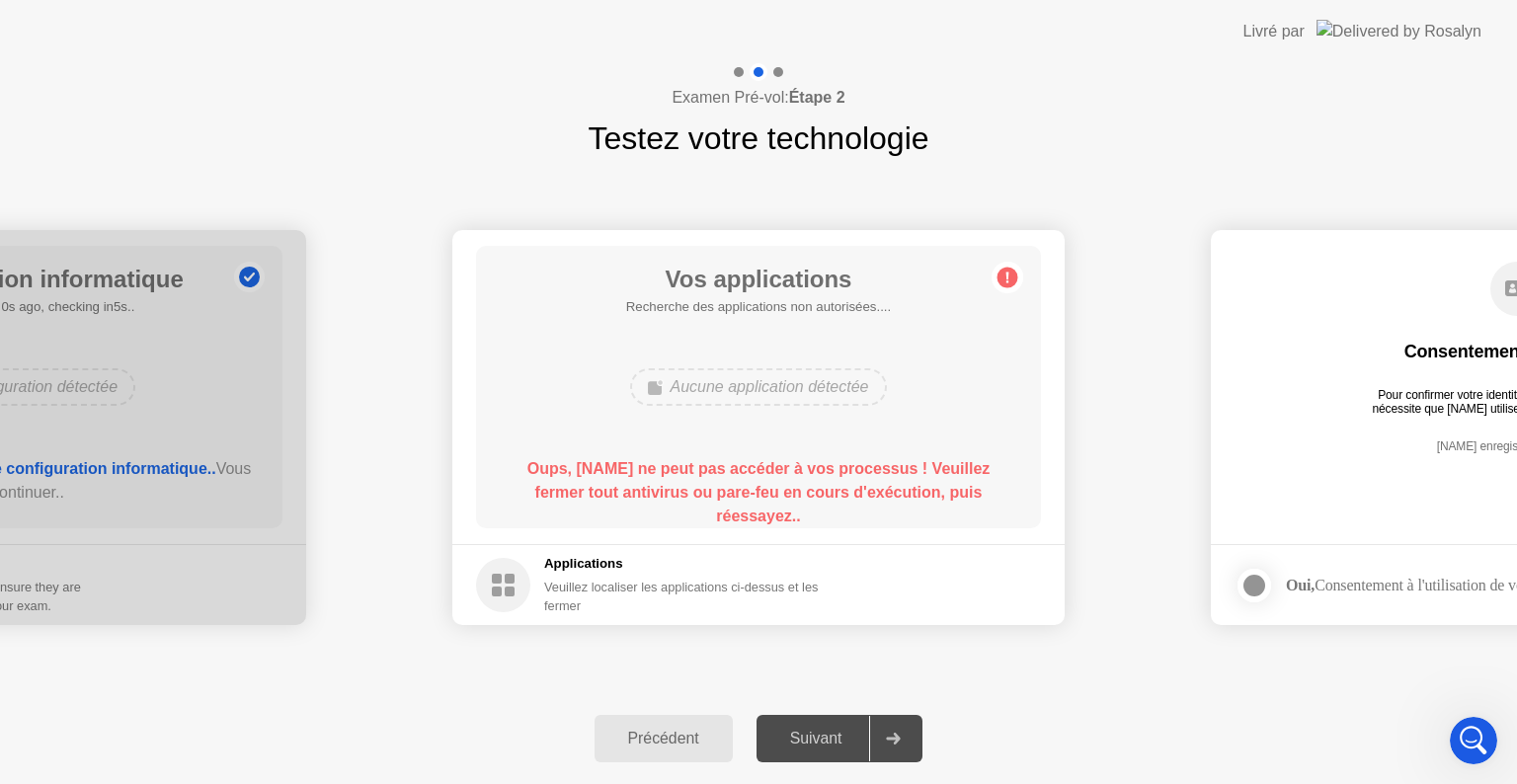 click on "Suivant" 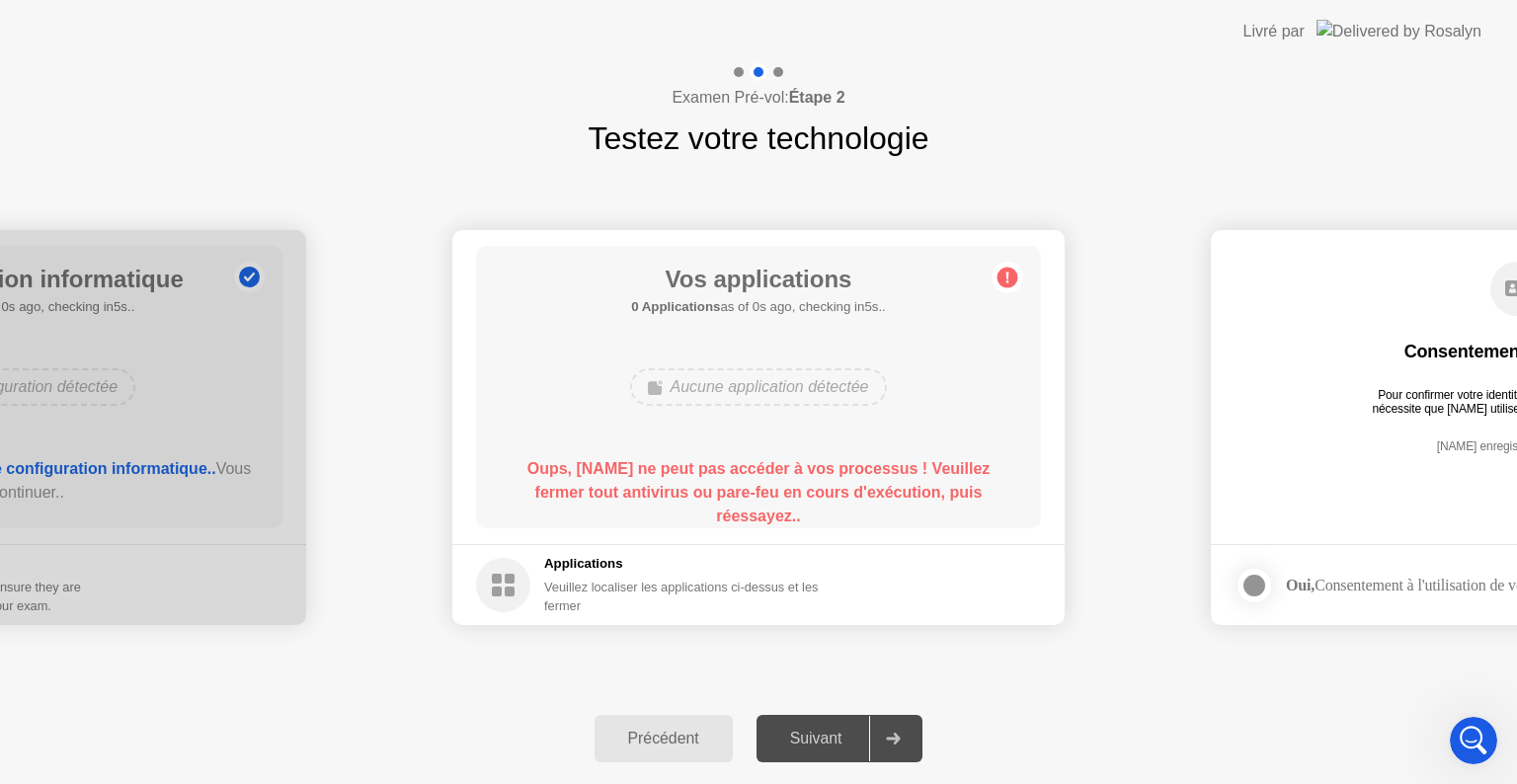 click 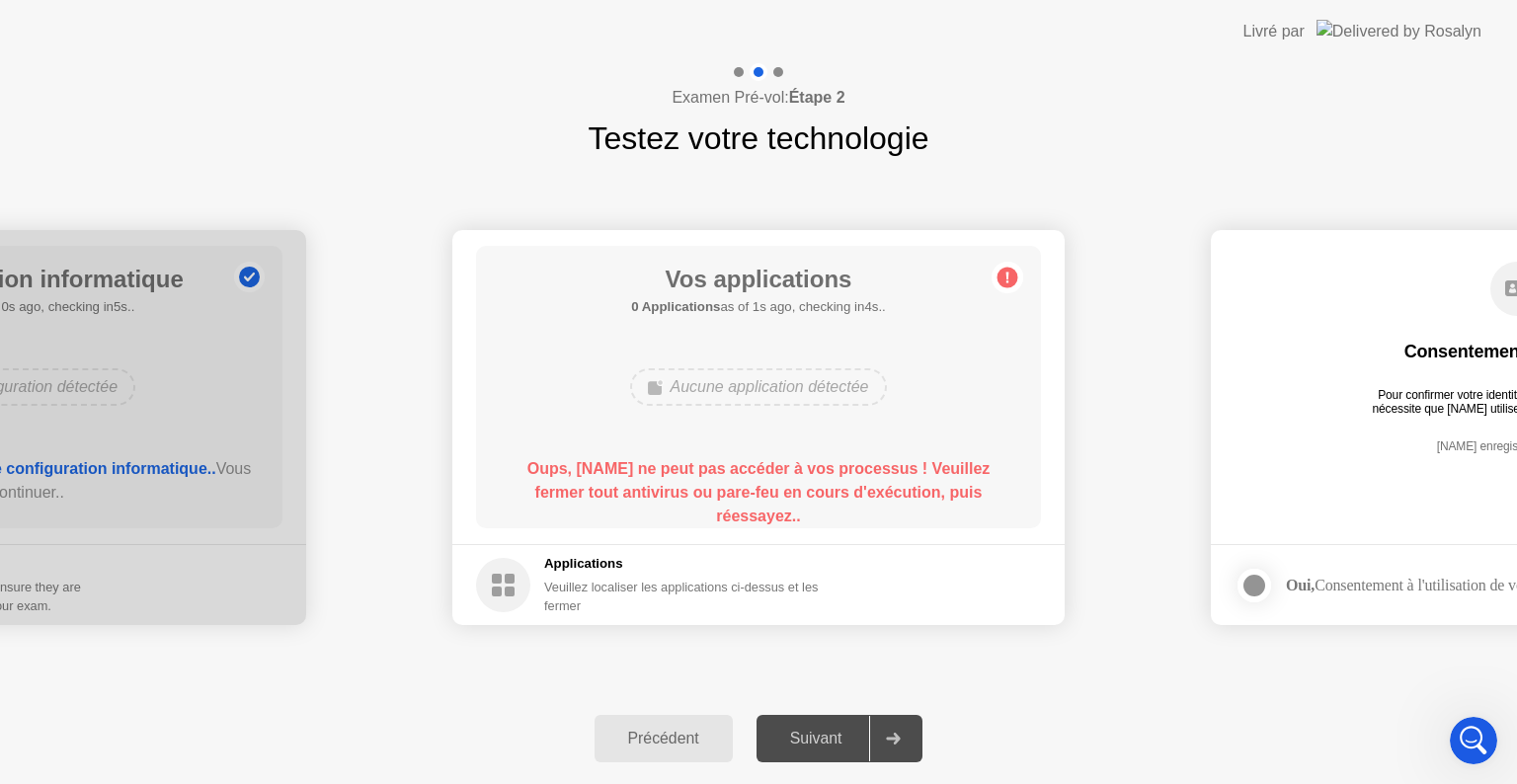click at bounding box center [1474, 741] 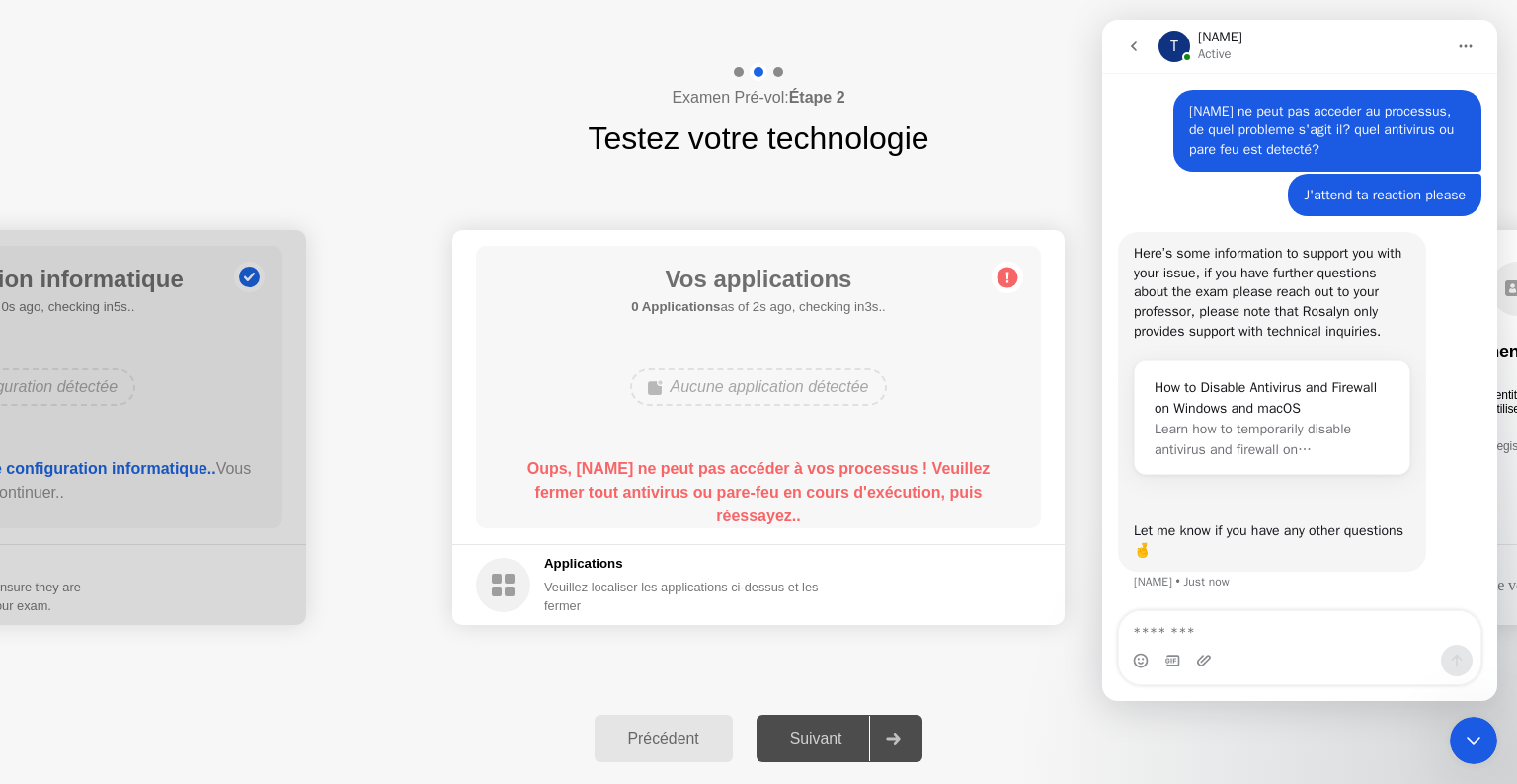scroll, scrollTop: 1186, scrollLeft: 0, axis: vertical 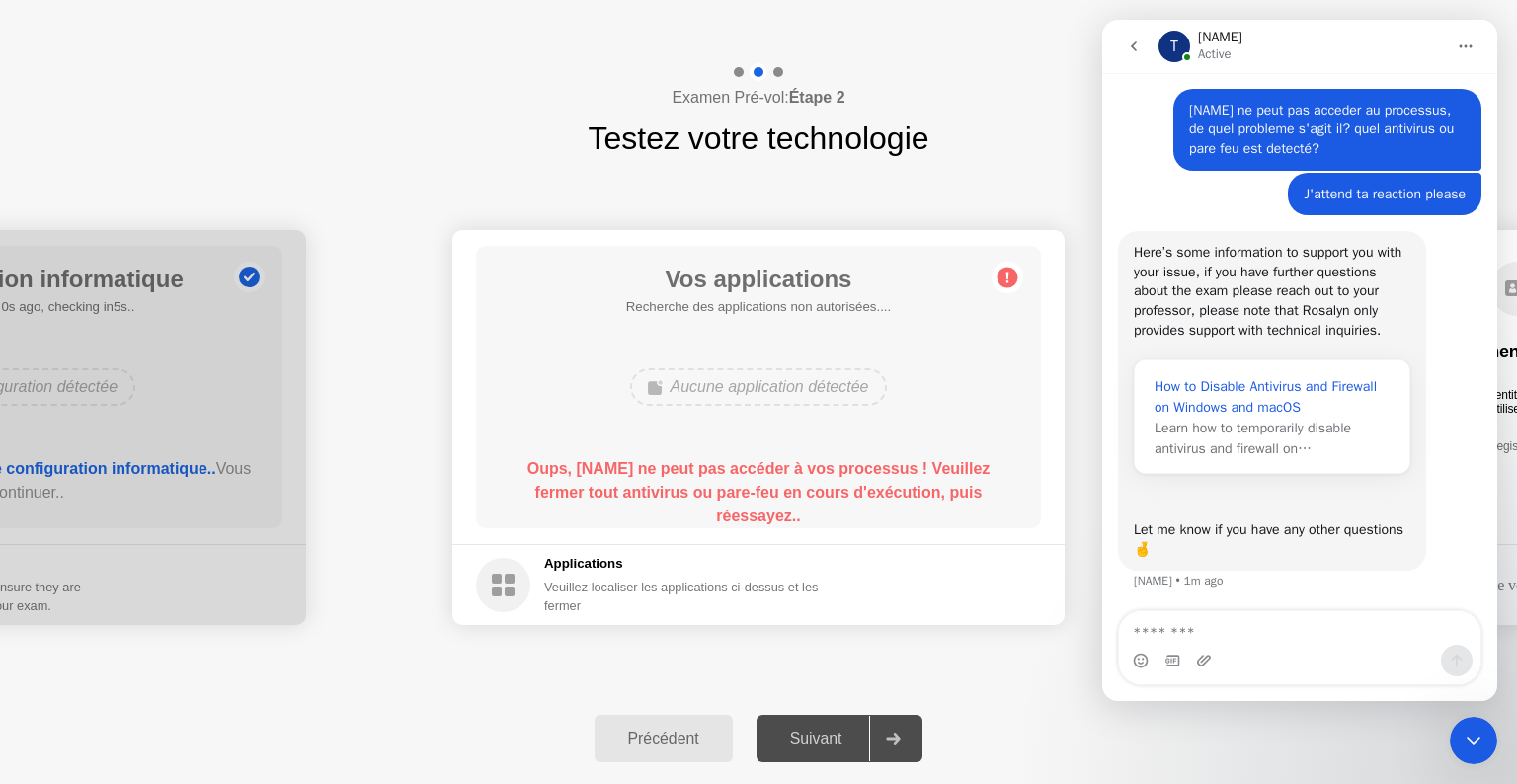 click on "How to Disable Antivirus and Firewall on Windows and macOS" at bounding box center (1272, 397) 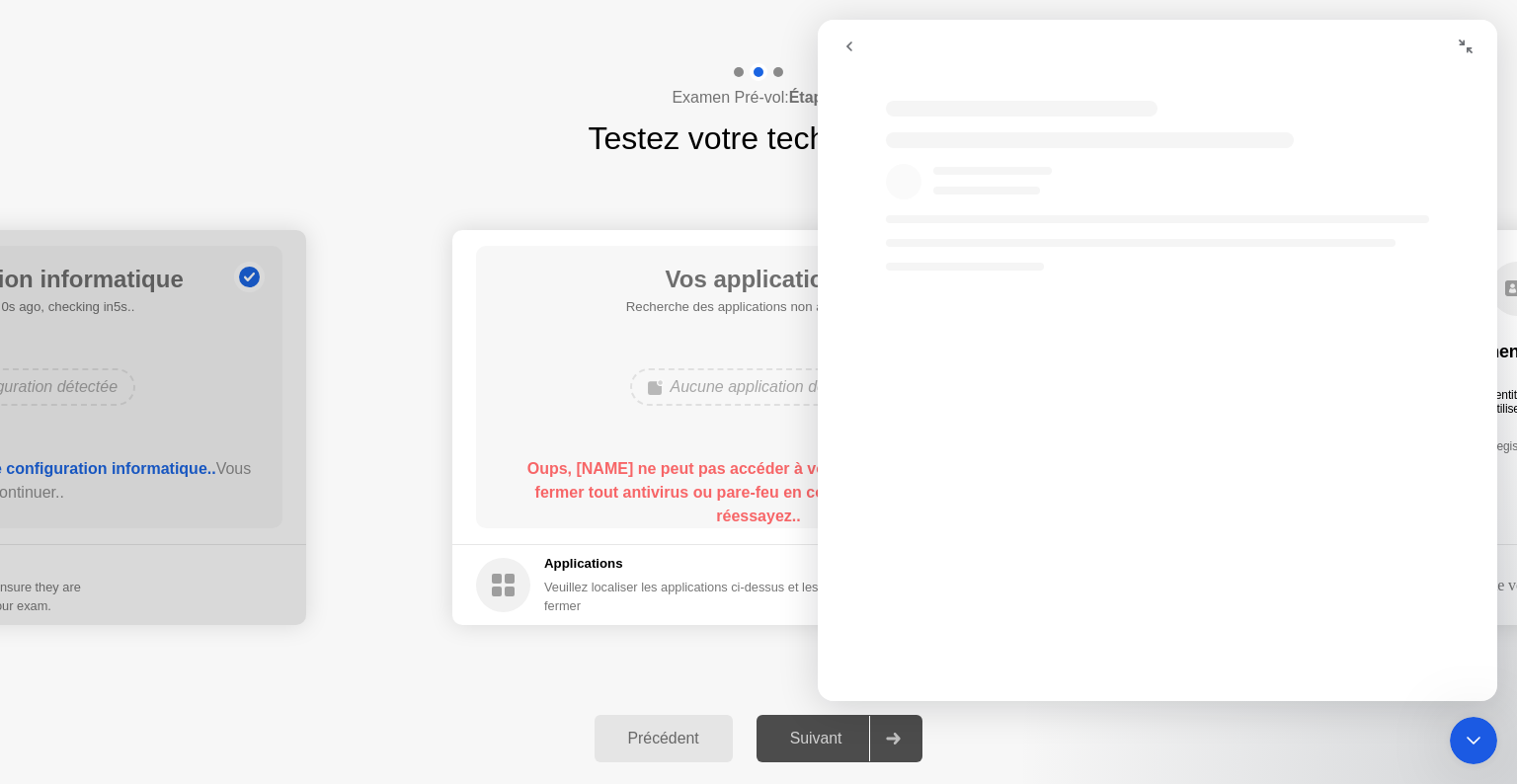 scroll, scrollTop: 0, scrollLeft: 0, axis: both 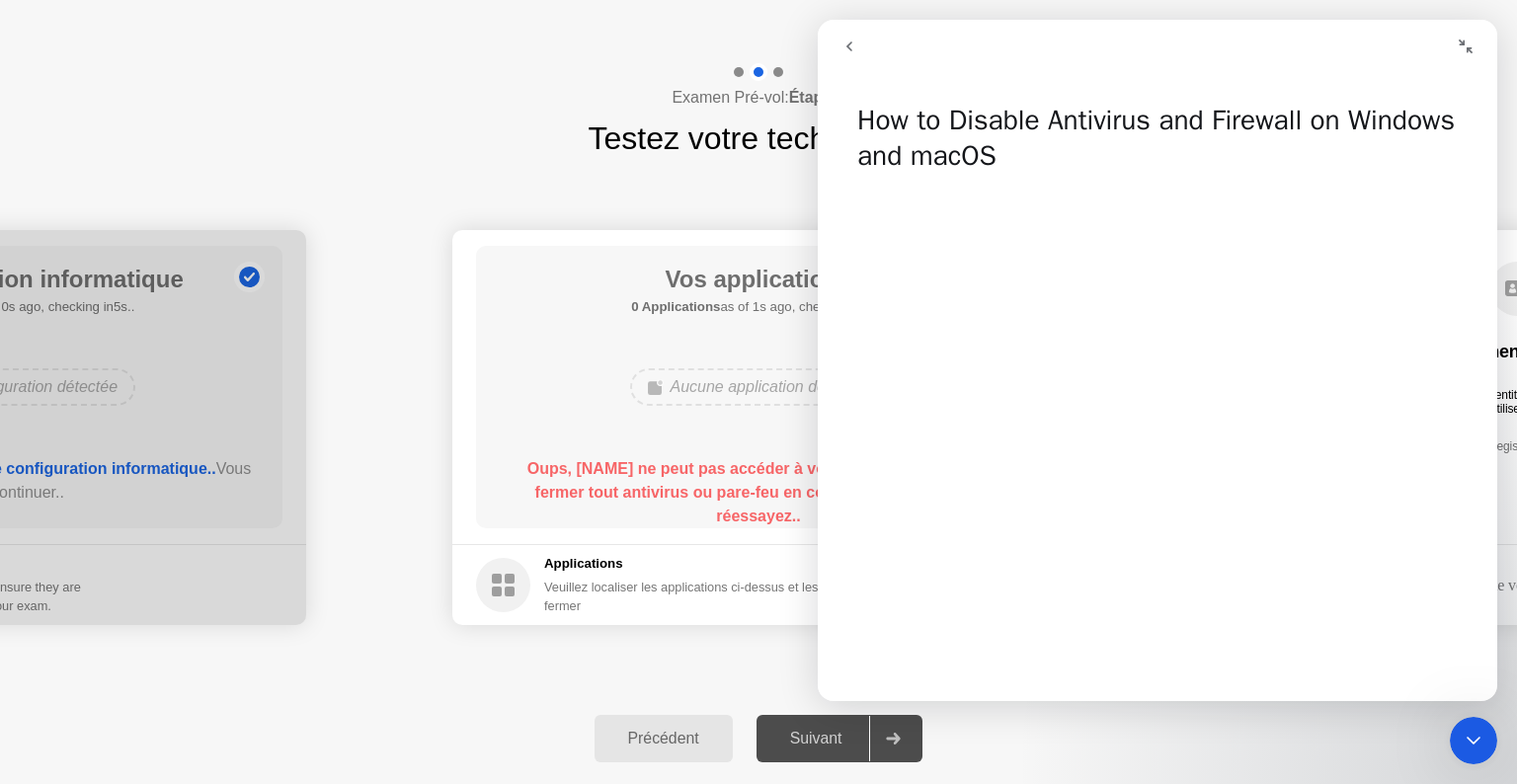 click at bounding box center [1324, 46] 